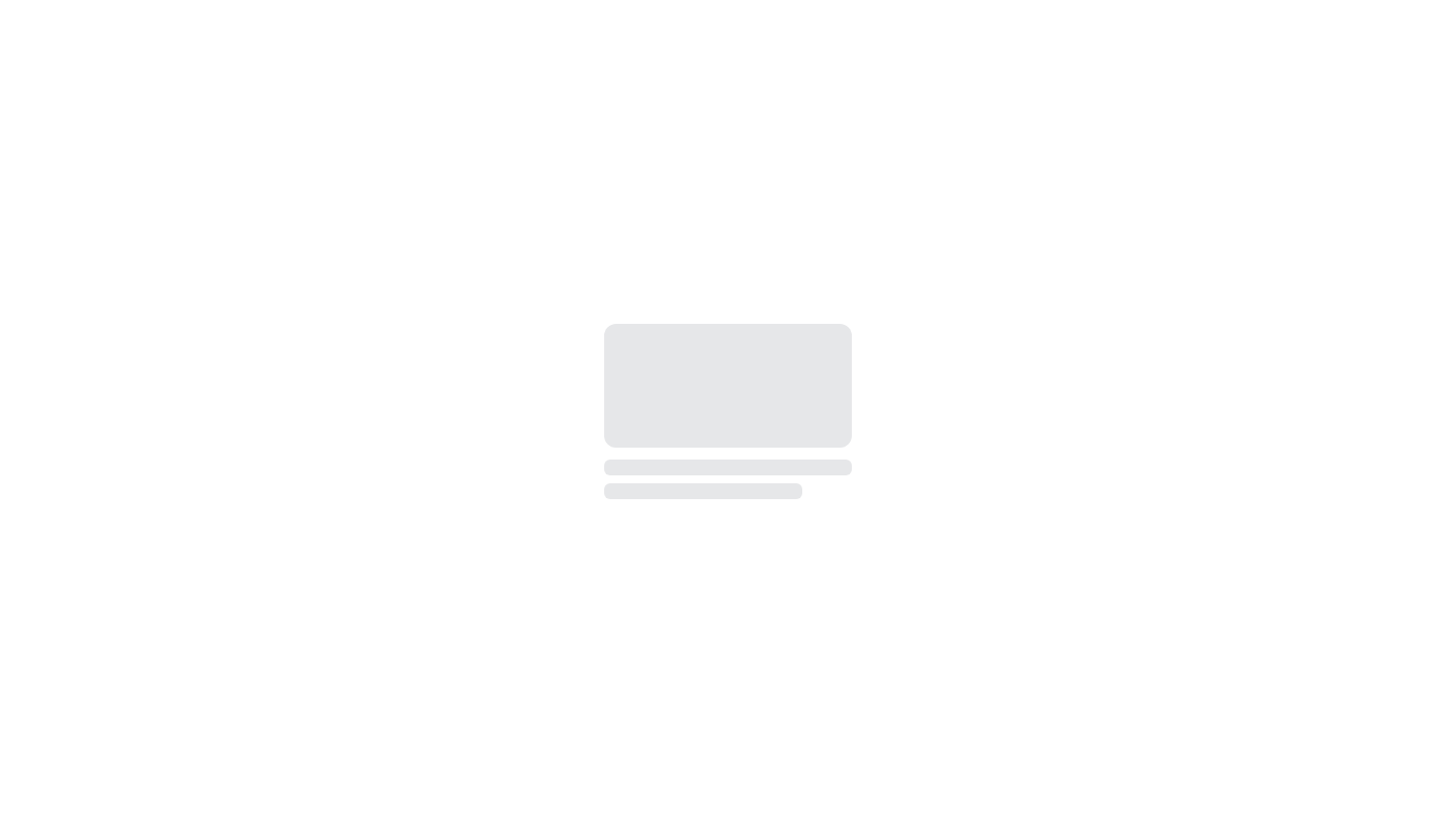 scroll, scrollTop: 0, scrollLeft: 0, axis: both 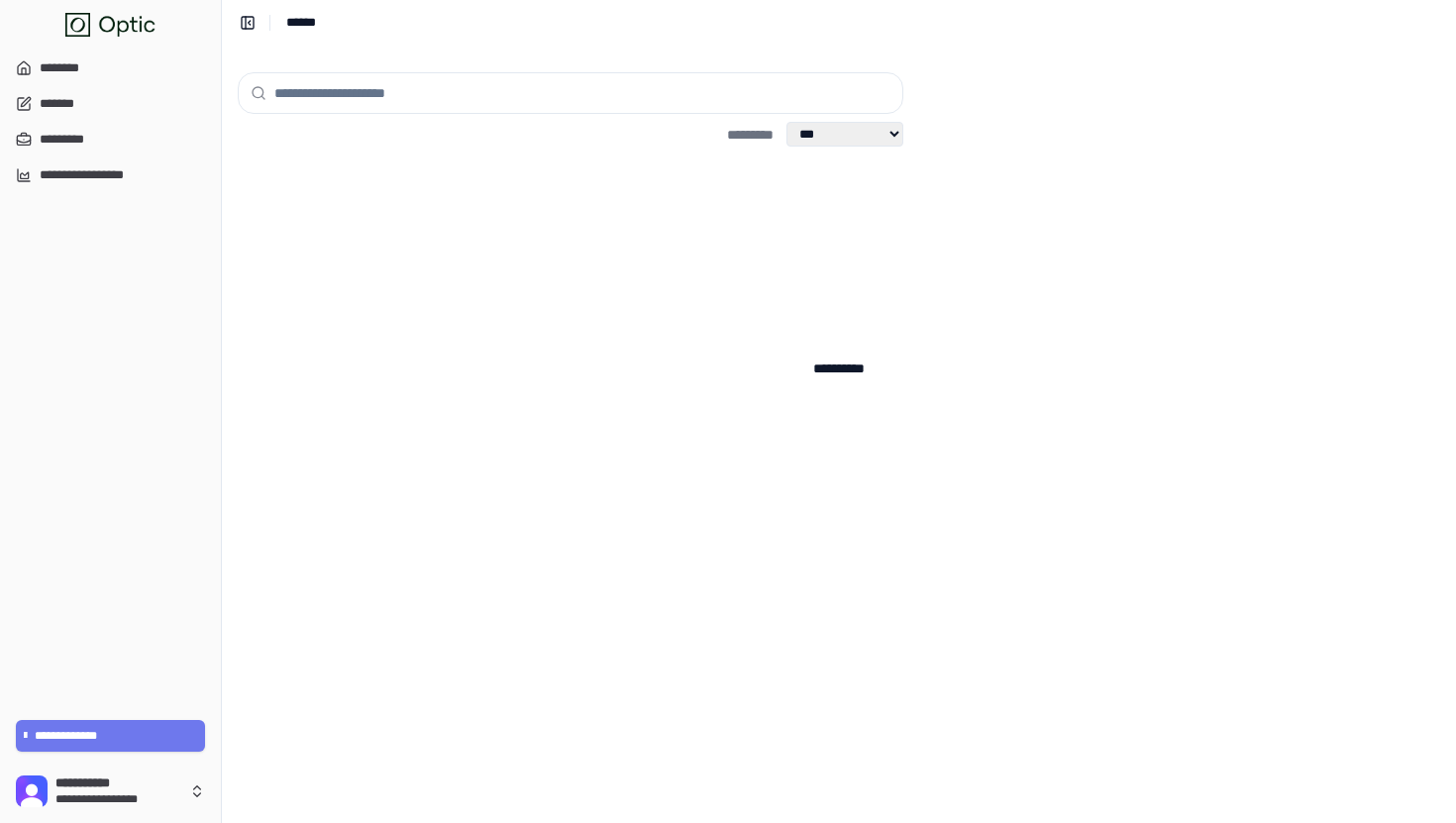 click at bounding box center (582, 93) 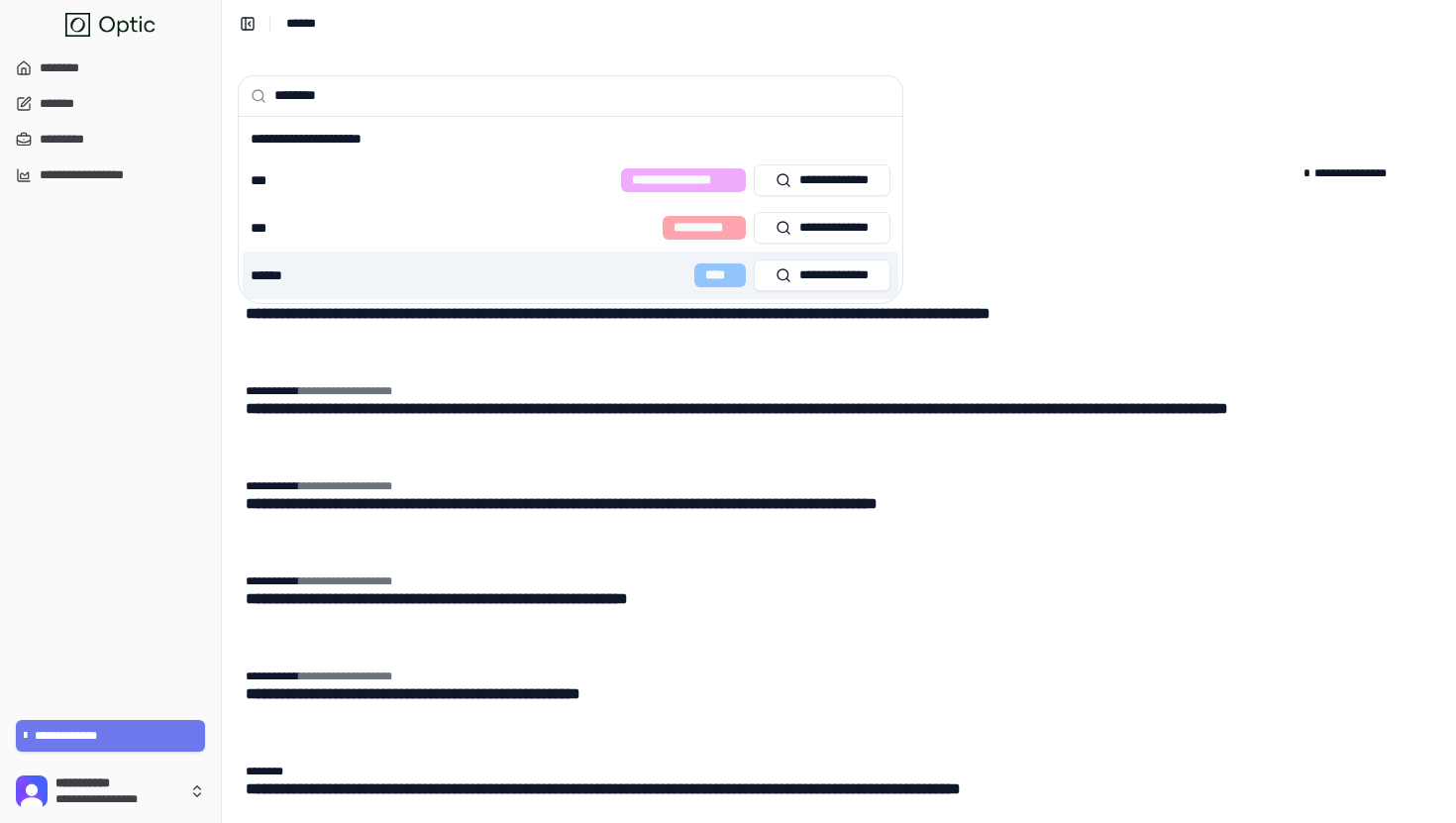 scroll, scrollTop: 102, scrollLeft: 0, axis: vertical 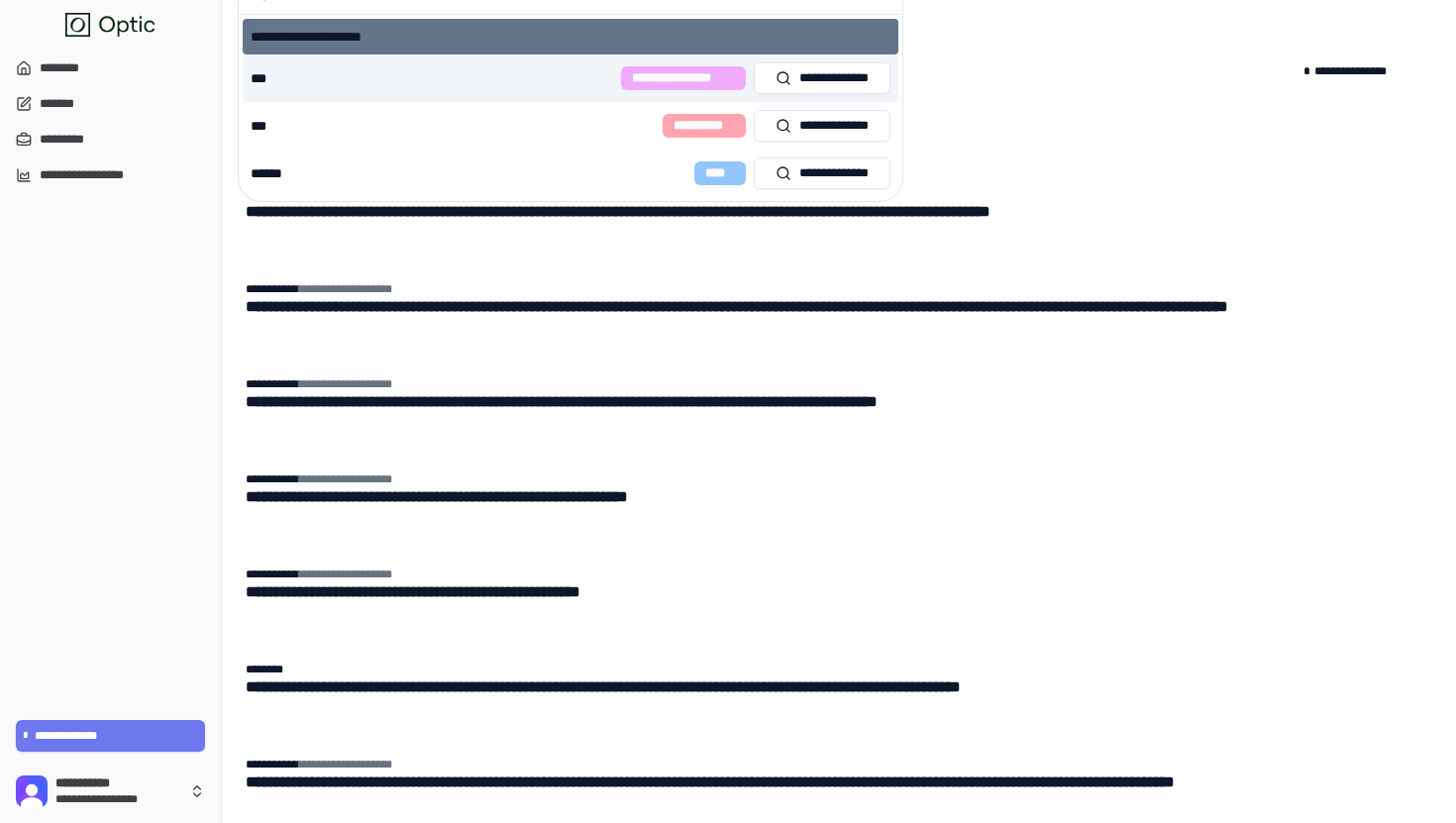 type on "********" 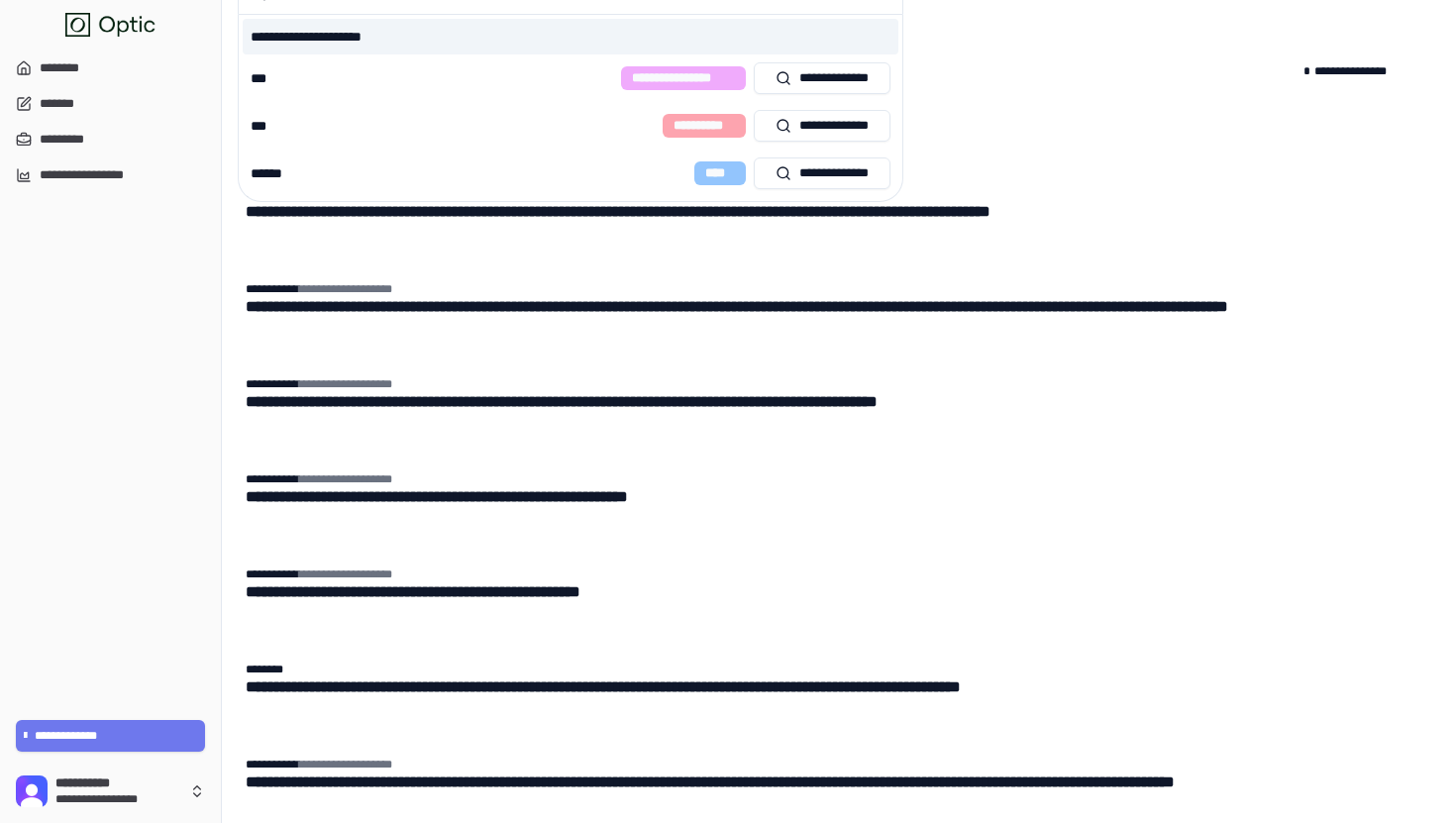 click on "[FIRST] [LAST] [MIDDLE]" at bounding box center [571, 37] 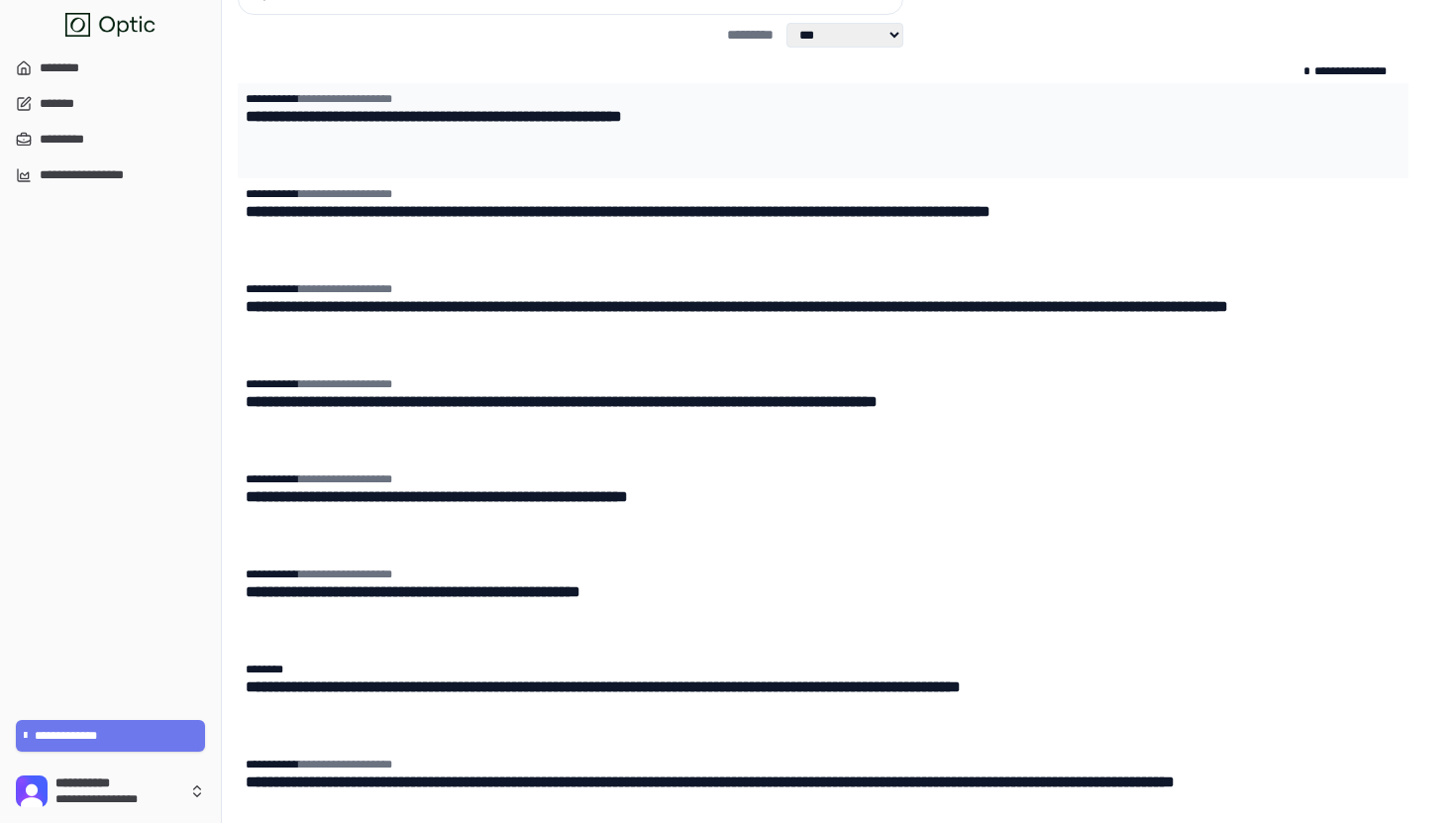 scroll, scrollTop: 0, scrollLeft: 0, axis: both 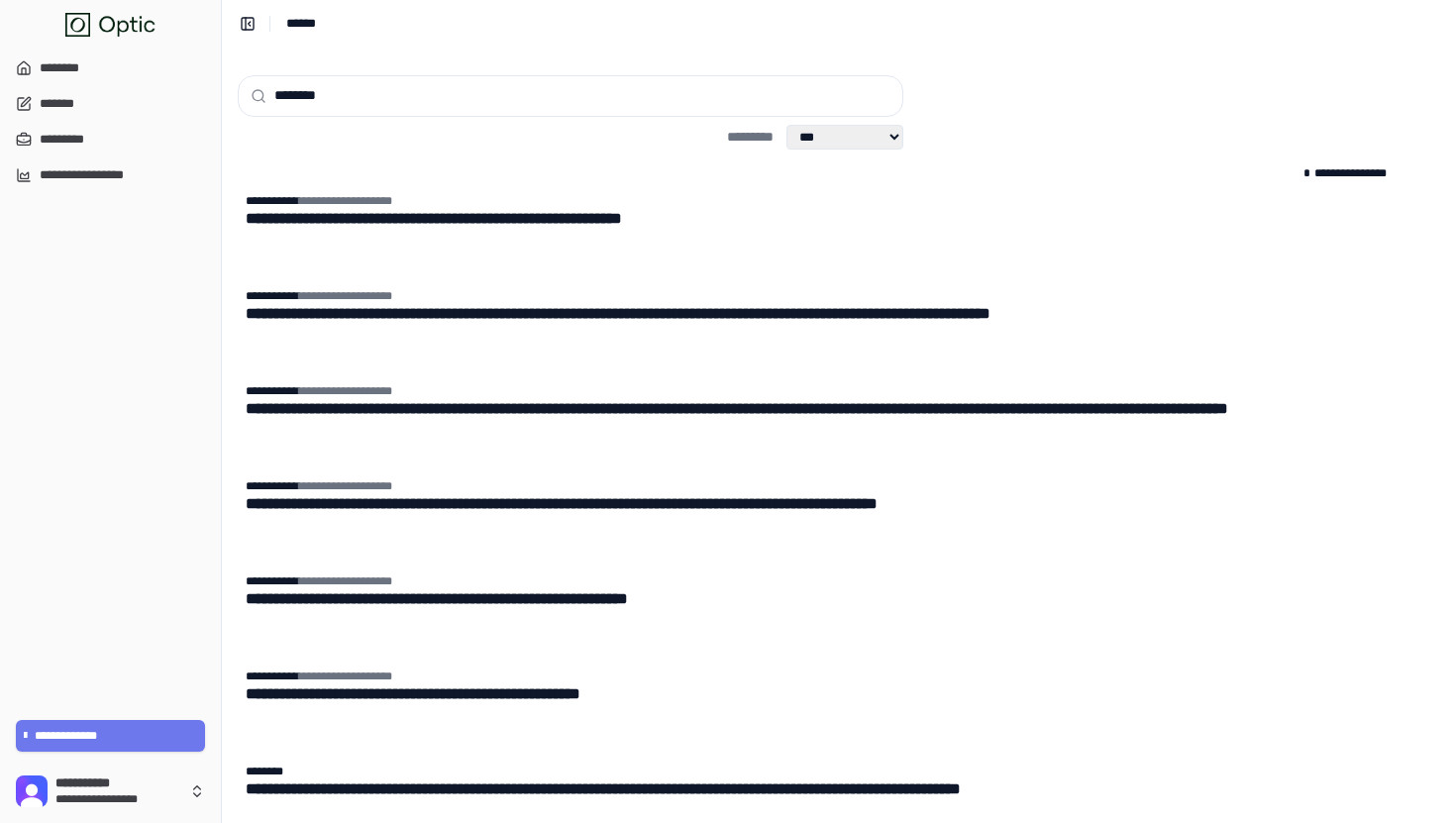click on "********" at bounding box center (582, 96) 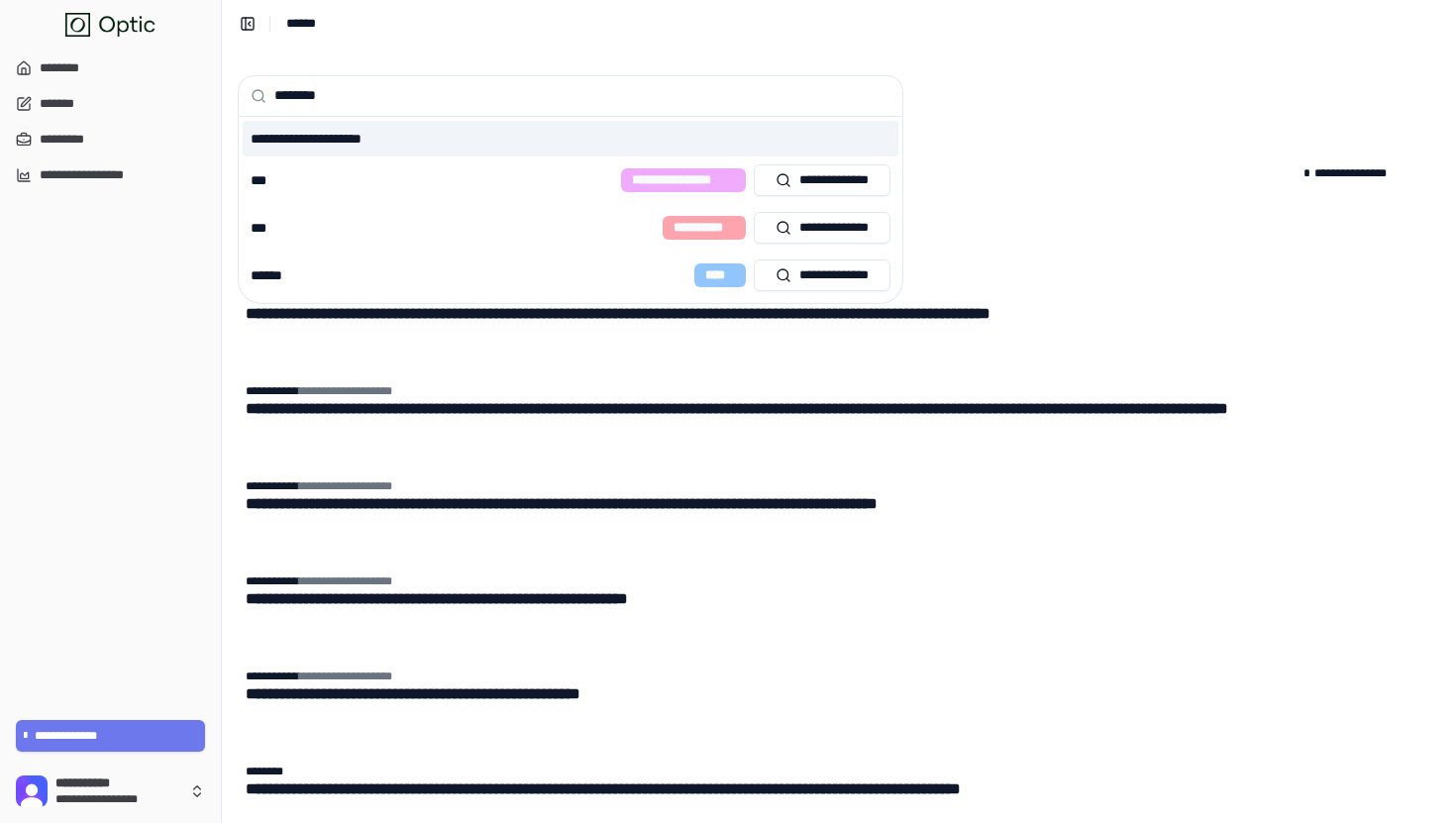 click on "[FIRST] [LAST] [MIDDLE]" at bounding box center [571, 139] 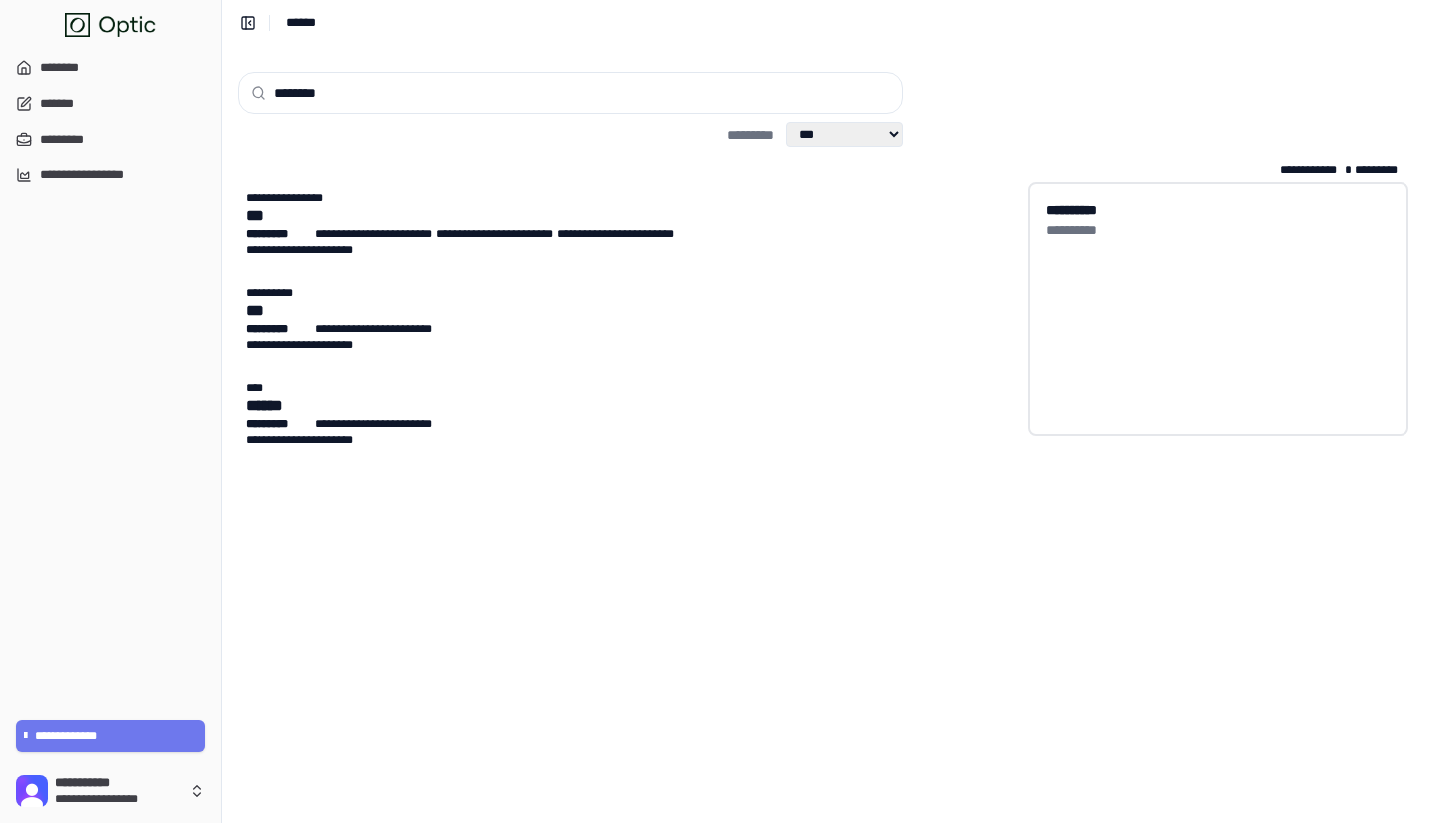 scroll, scrollTop: 0, scrollLeft: 0, axis: both 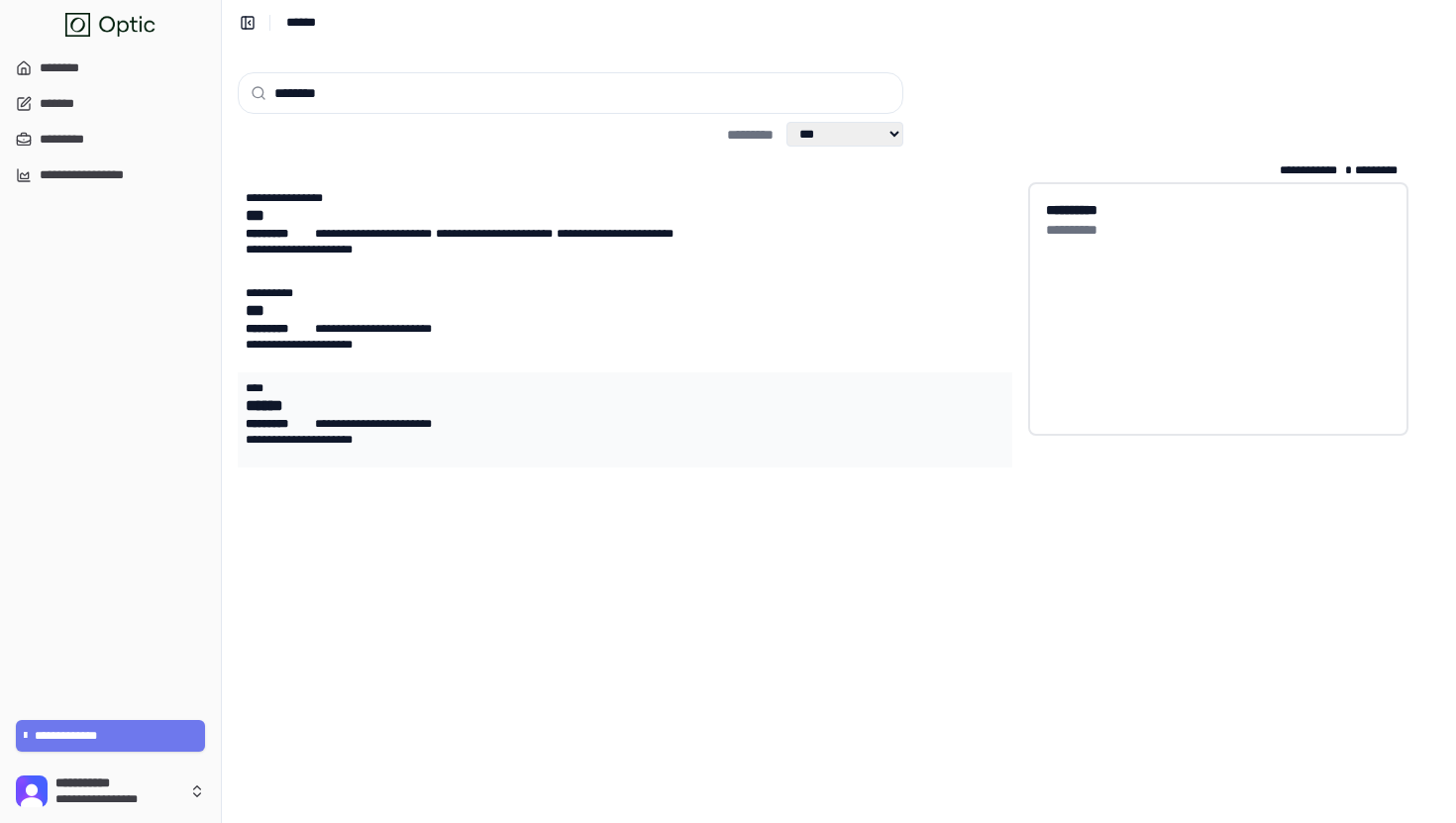 click on "******" at bounding box center [568, 406] 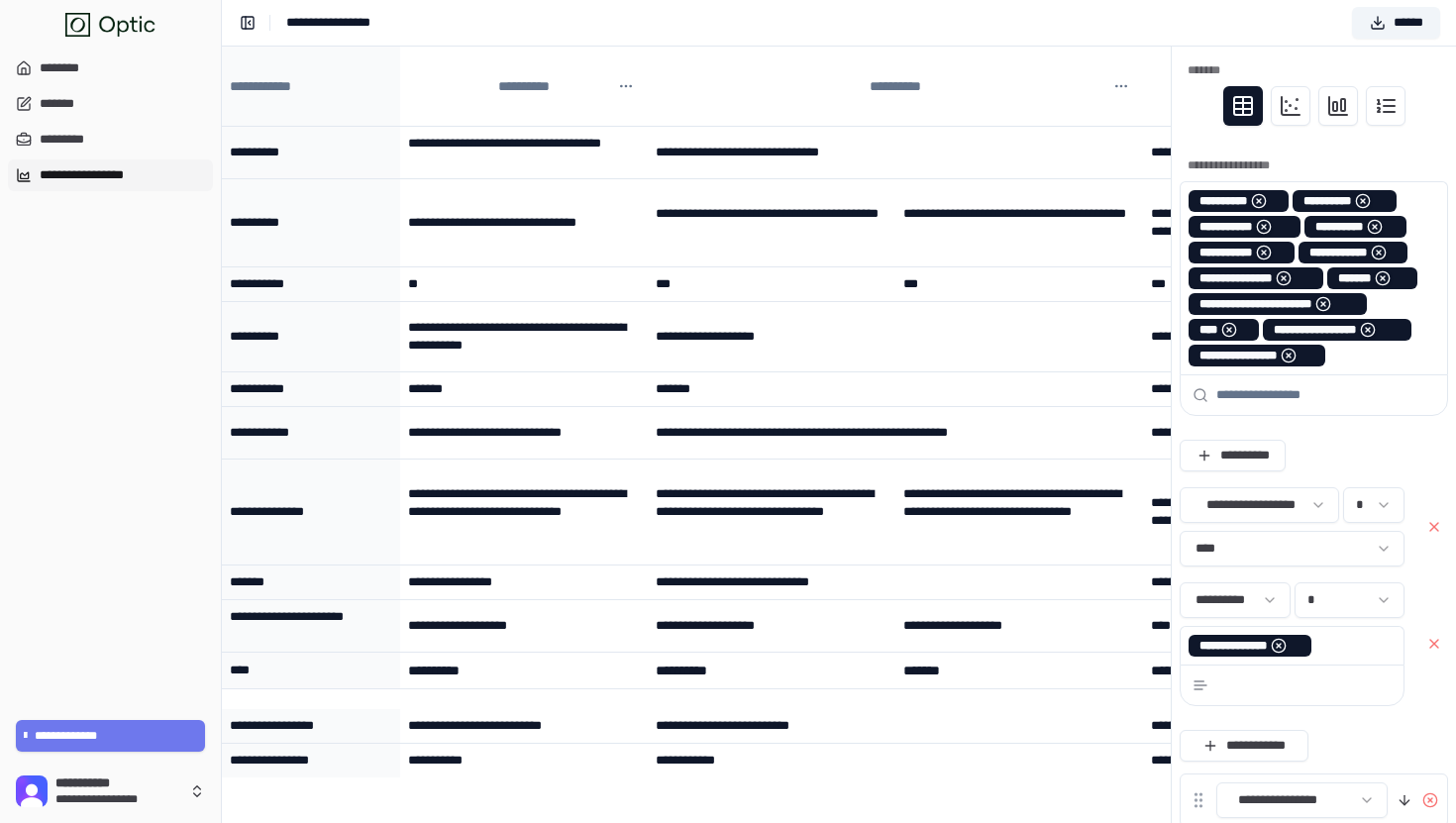 scroll, scrollTop: 0, scrollLeft: 0, axis: both 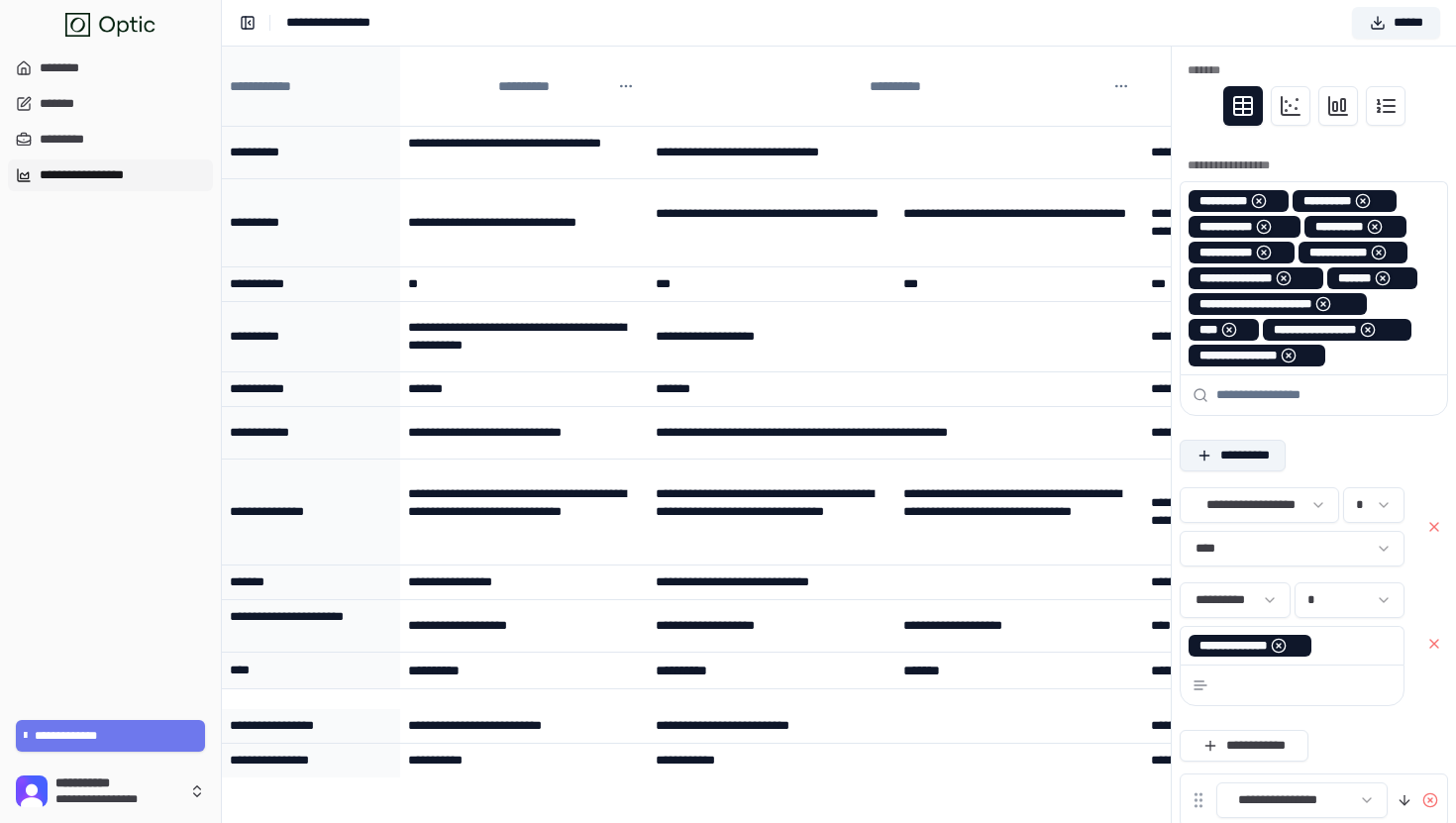 click on "**********" at bounding box center [1232, 456] 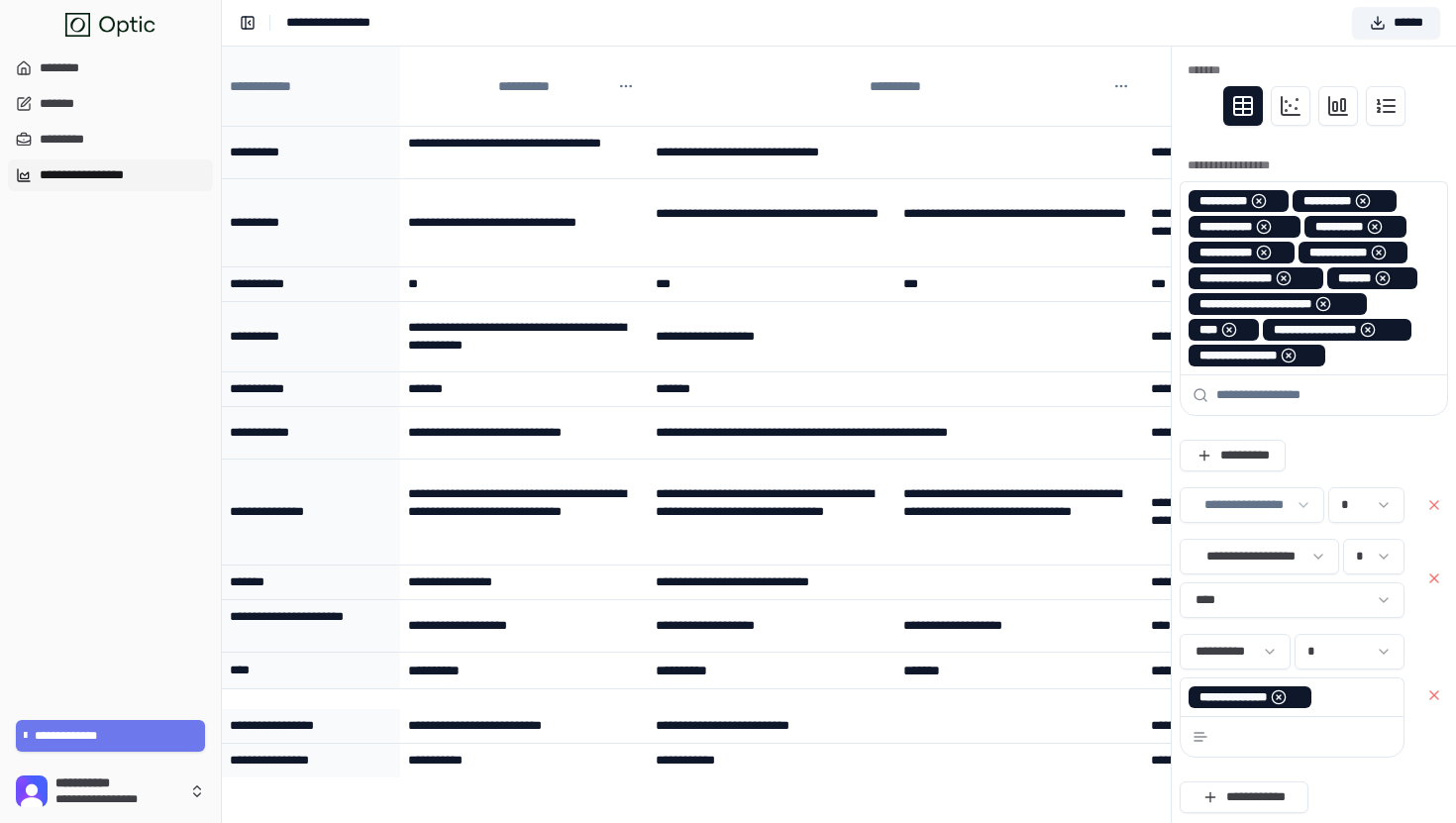 click on "[FIRST] [LAST] [STREET] [CITY] [STATE]" at bounding box center (1313, 622) 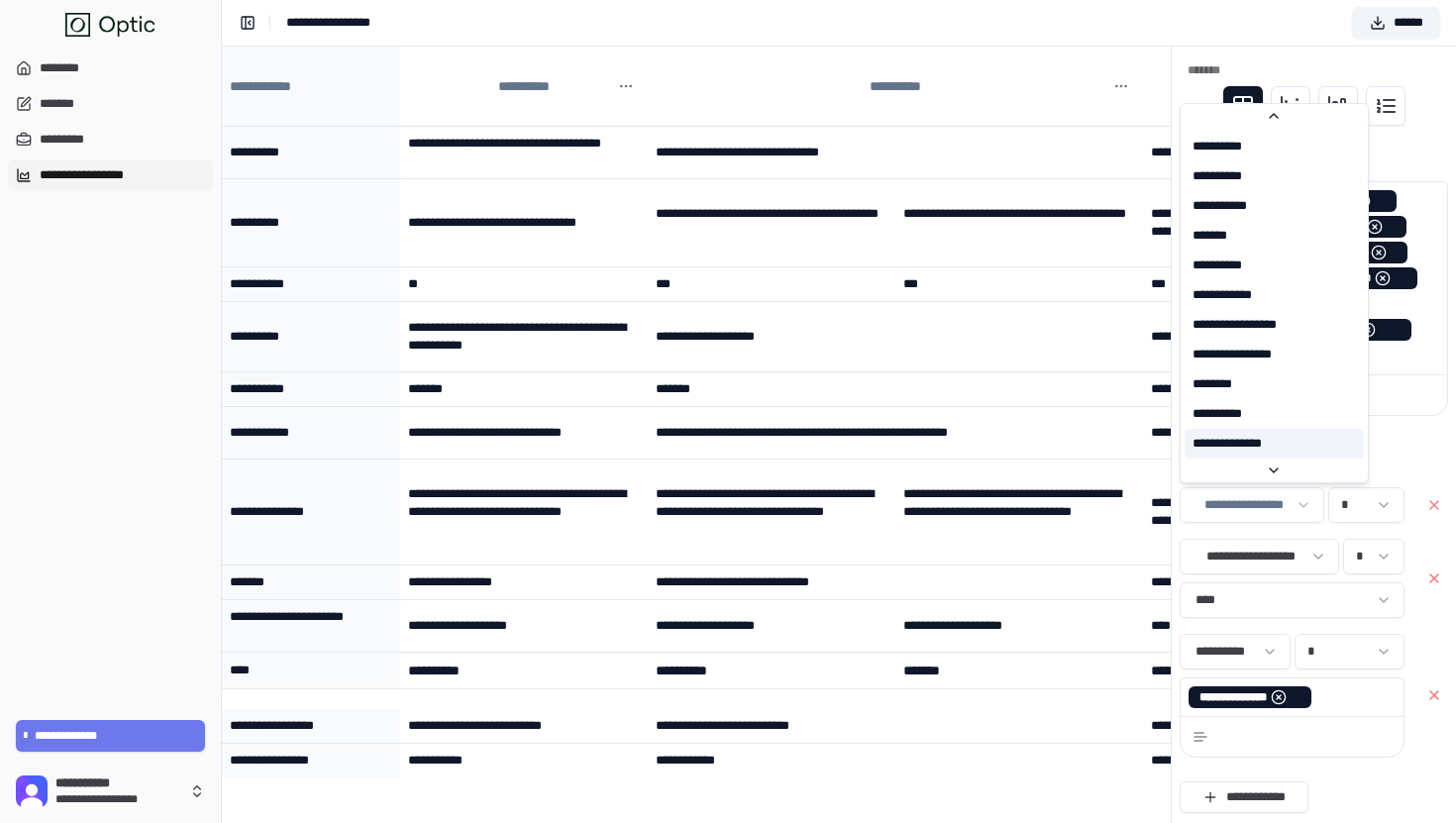 scroll, scrollTop: 218, scrollLeft: 0, axis: vertical 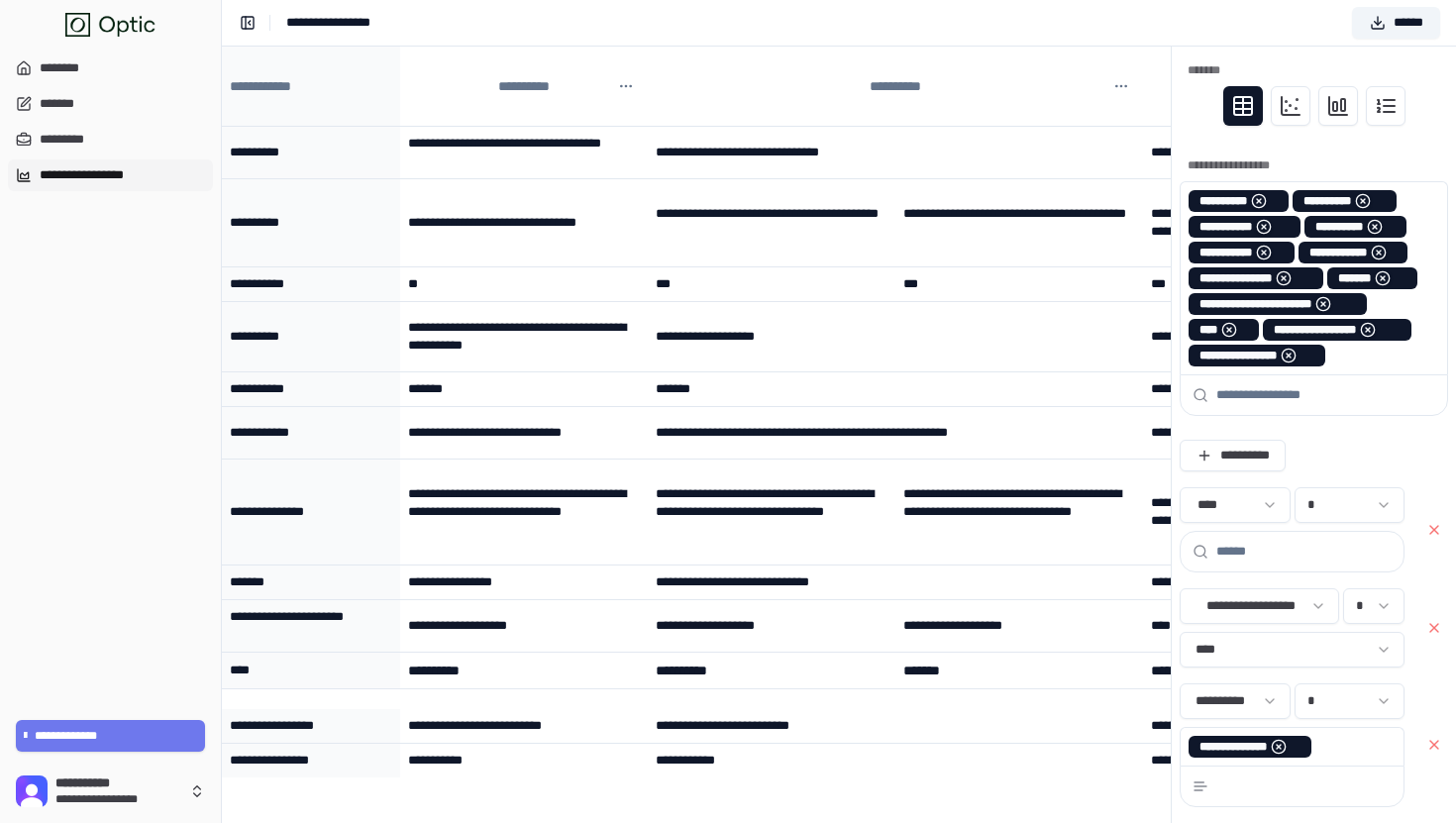 click at bounding box center (1303, 552) 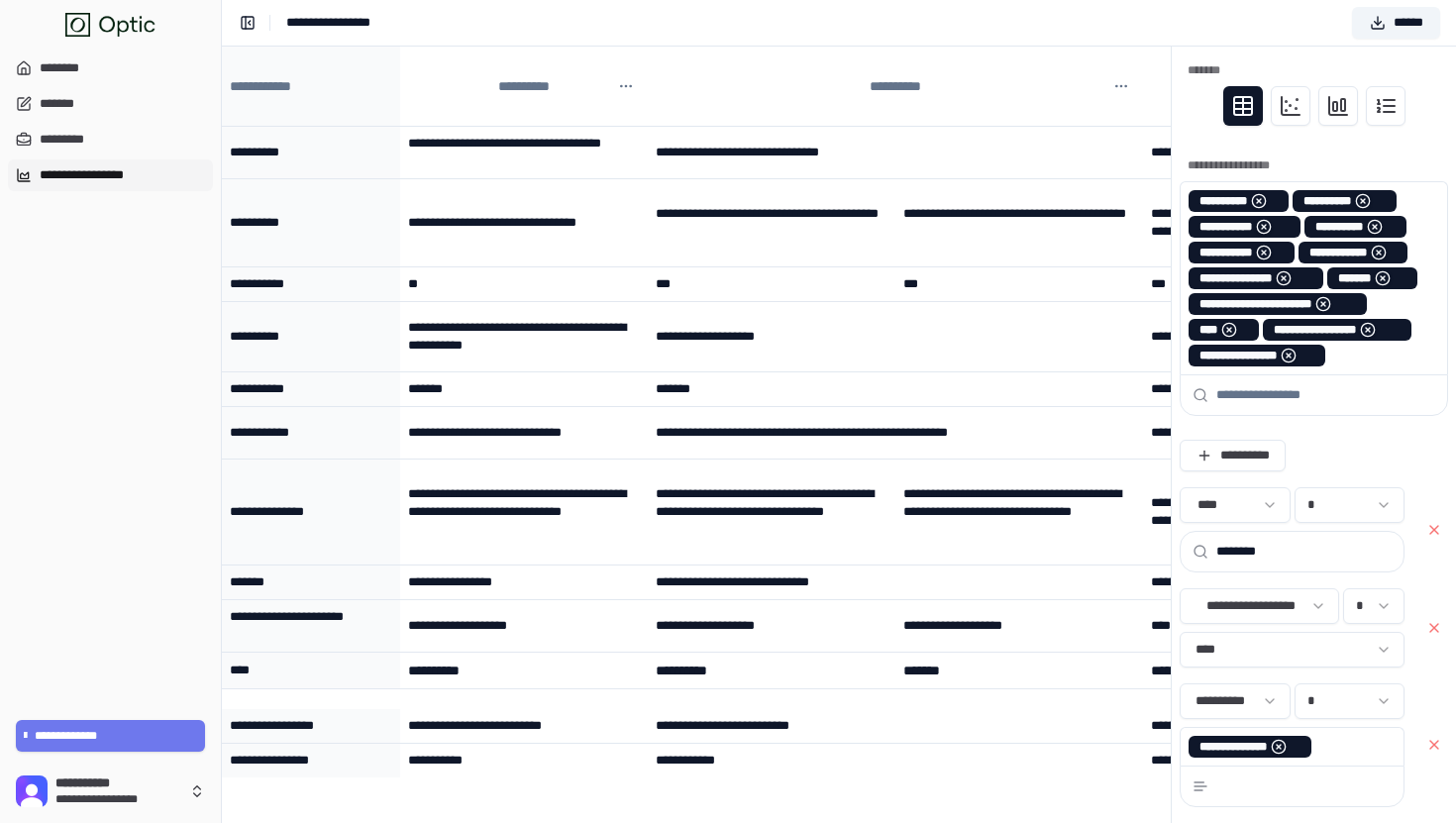 type on "********" 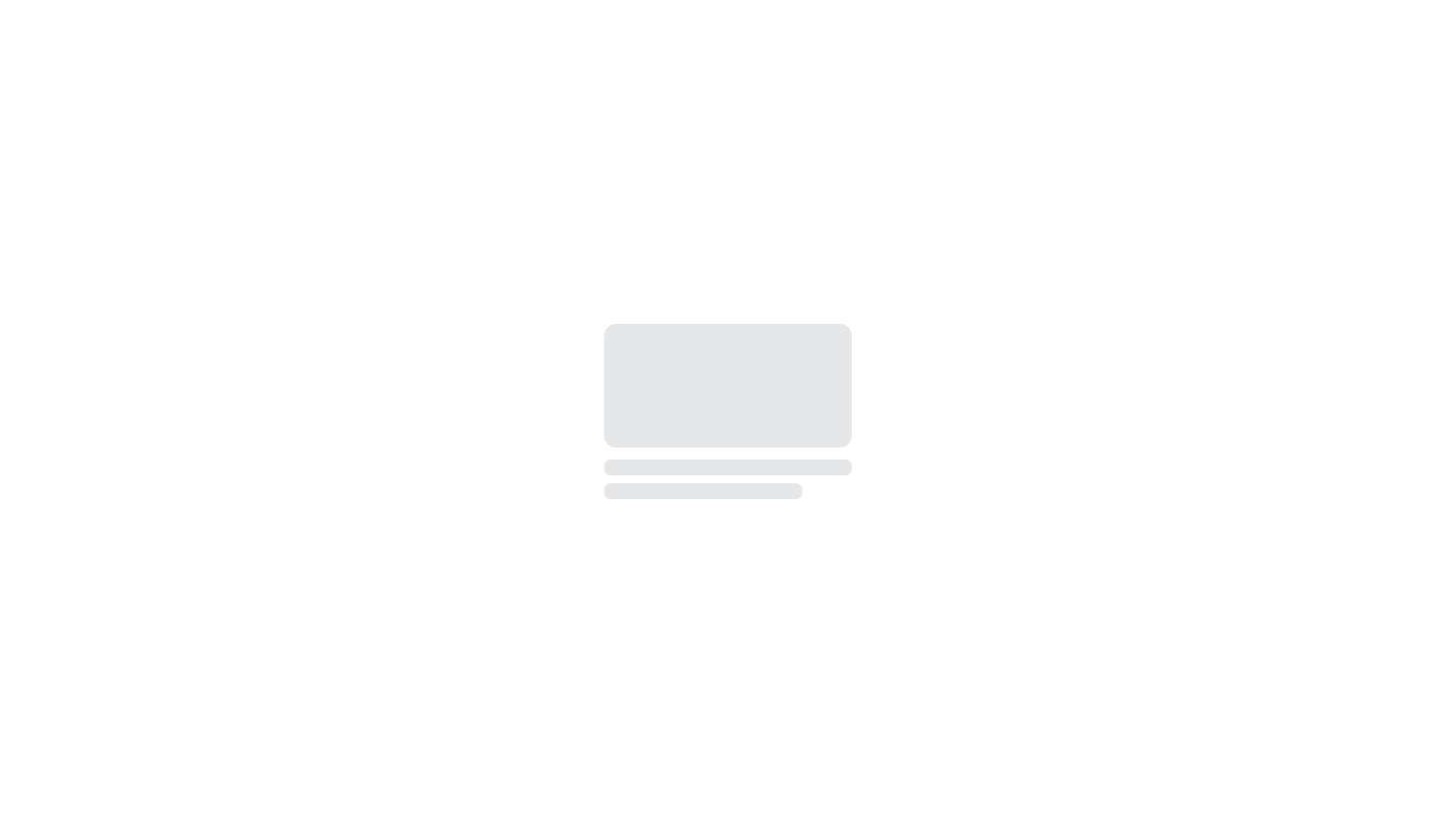 scroll, scrollTop: 0, scrollLeft: 0, axis: both 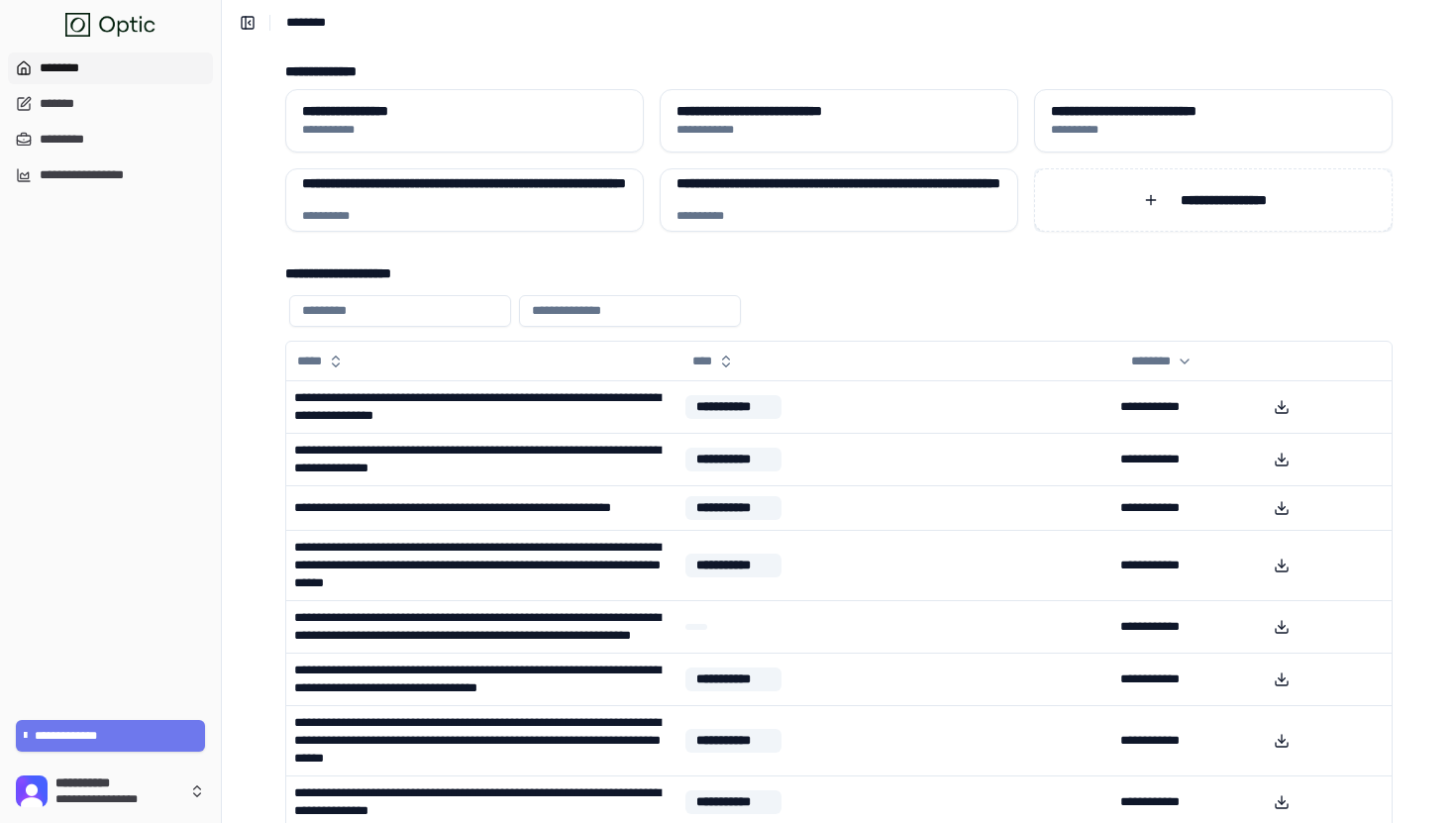 click on "**********" at bounding box center [1213, 200] 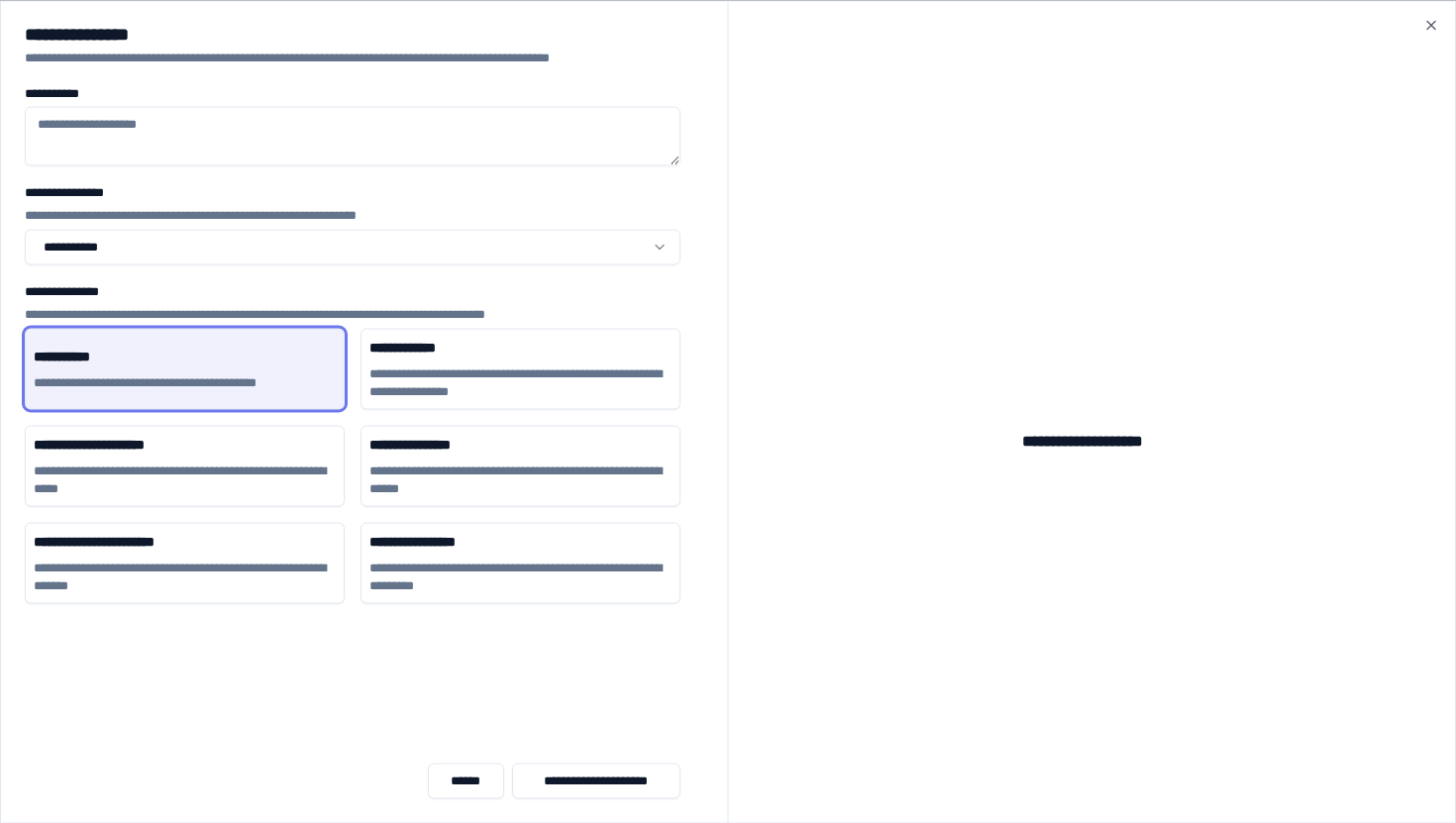 drag, startPoint x: 676, startPoint y: 161, endPoint x: 629, endPoint y: 284, distance: 131.67384 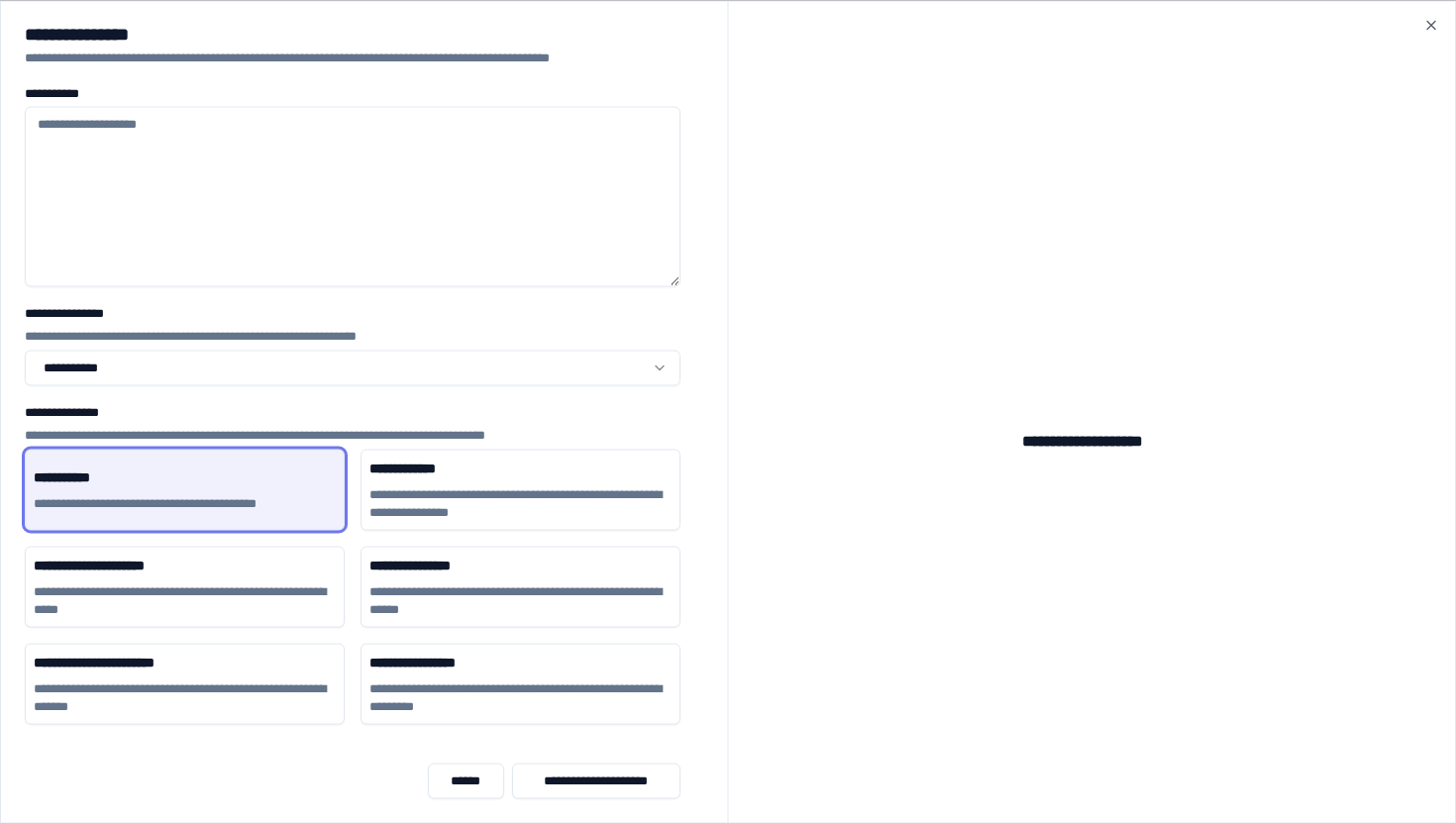 click on "**********" at bounding box center (353, 196) 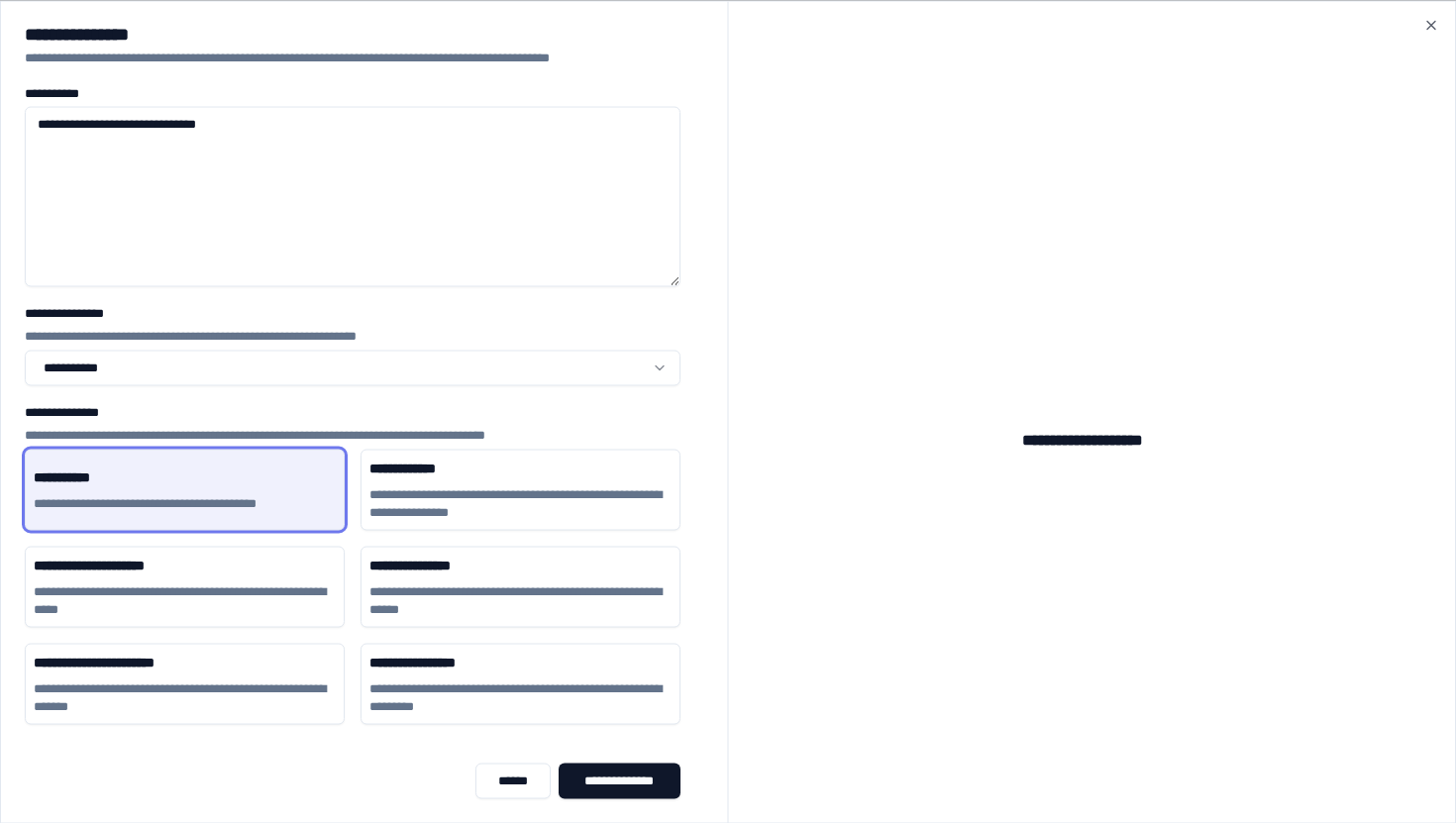 click on "**********" at bounding box center [353, 196] 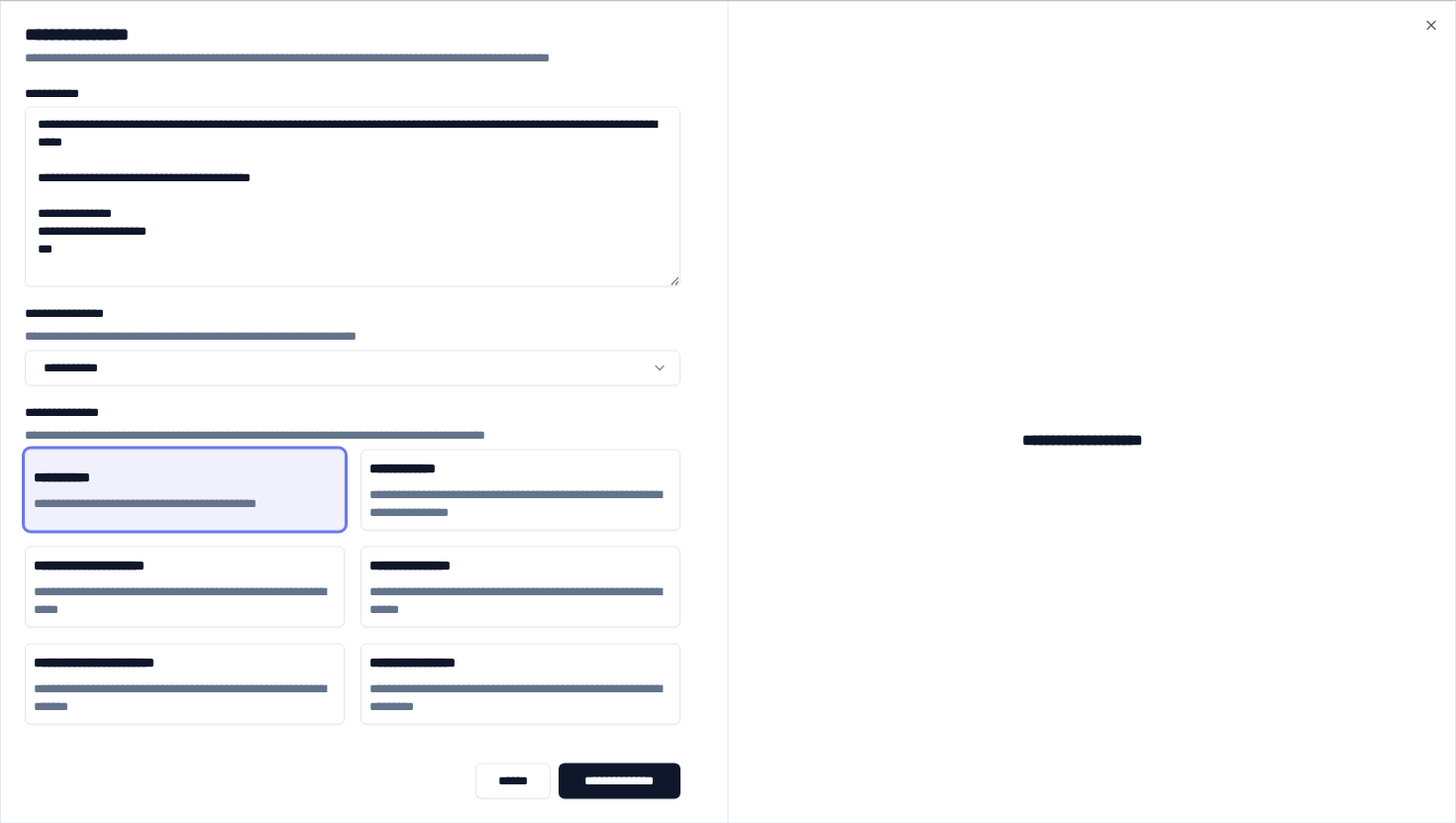 click on "**********" at bounding box center (353, 196) 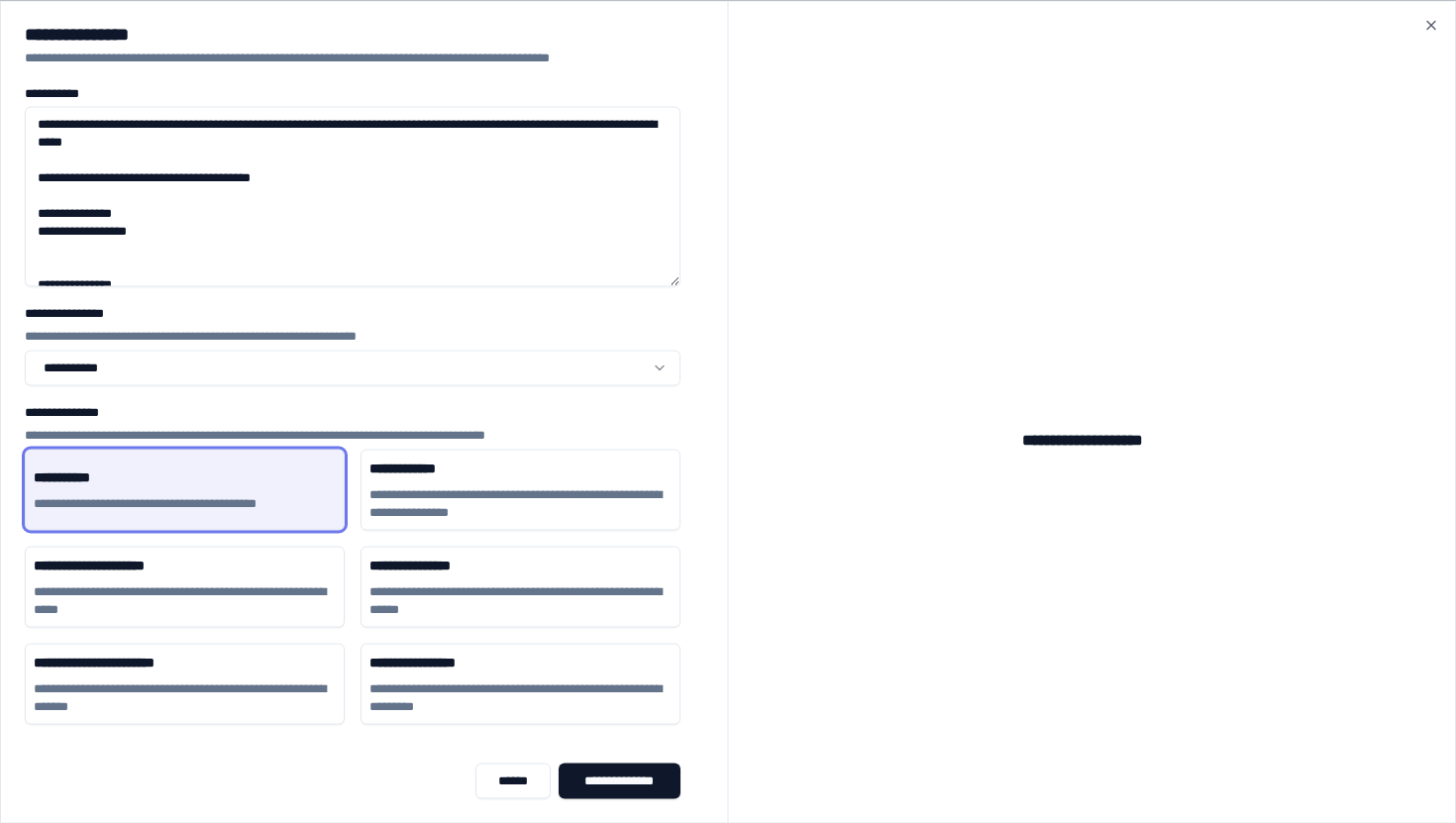 scroll, scrollTop: 9, scrollLeft: 0, axis: vertical 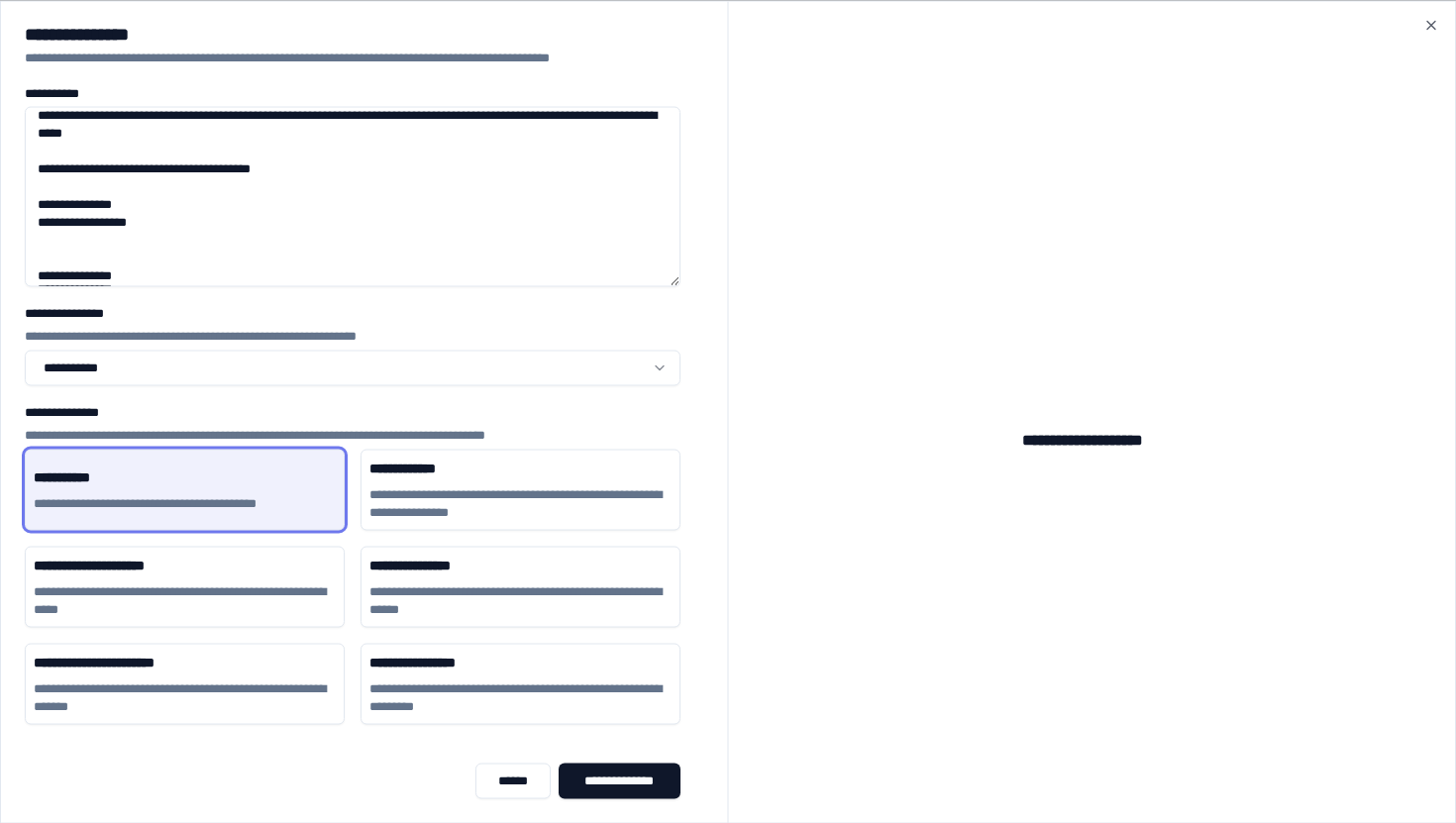 click on "**********" at bounding box center (353, 196) 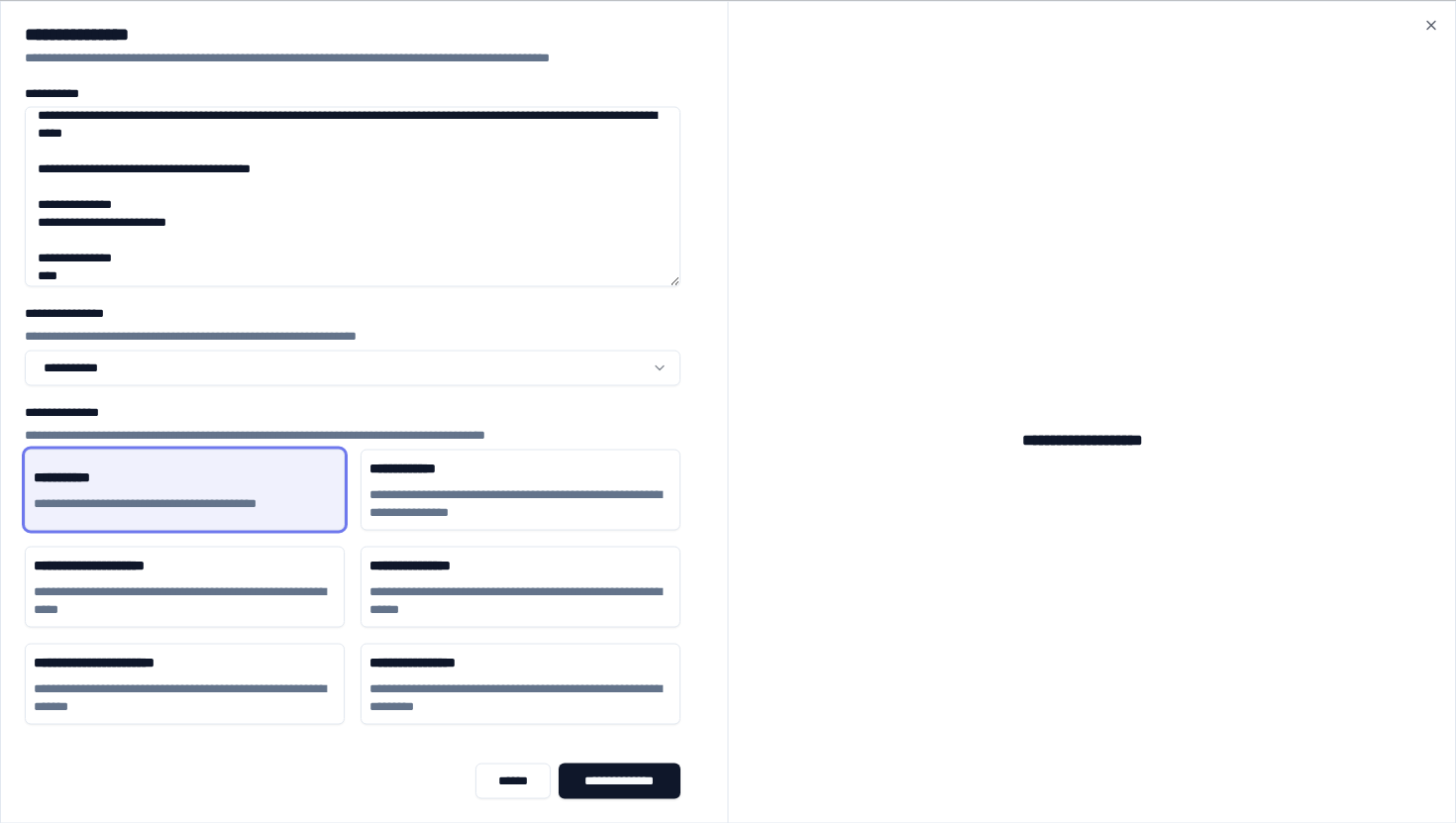 click on "**********" at bounding box center (353, 196) 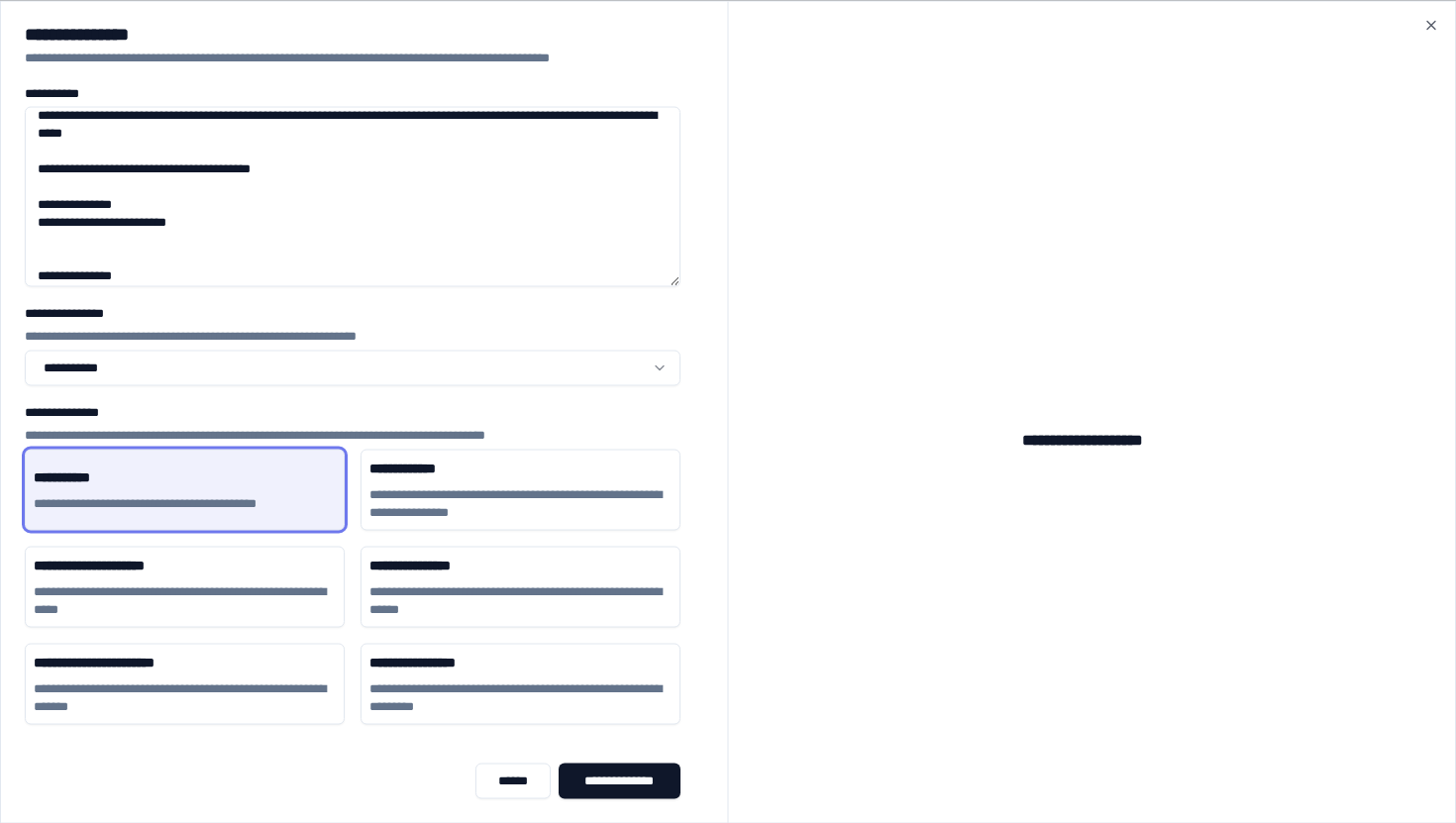 scroll, scrollTop: 13, scrollLeft: 0, axis: vertical 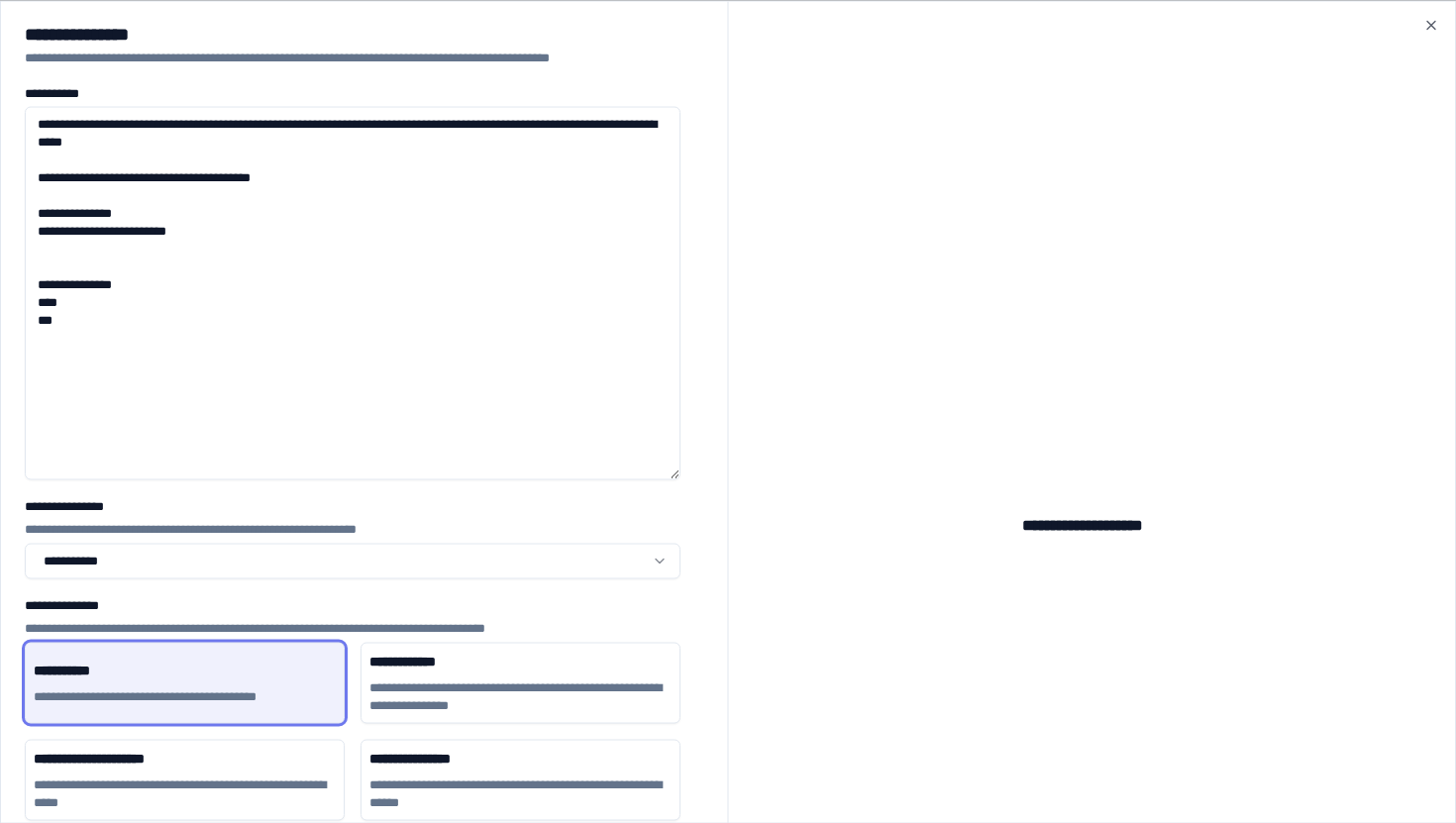 drag, startPoint x: 676, startPoint y: 283, endPoint x: 664, endPoint y: 480, distance: 197.36514 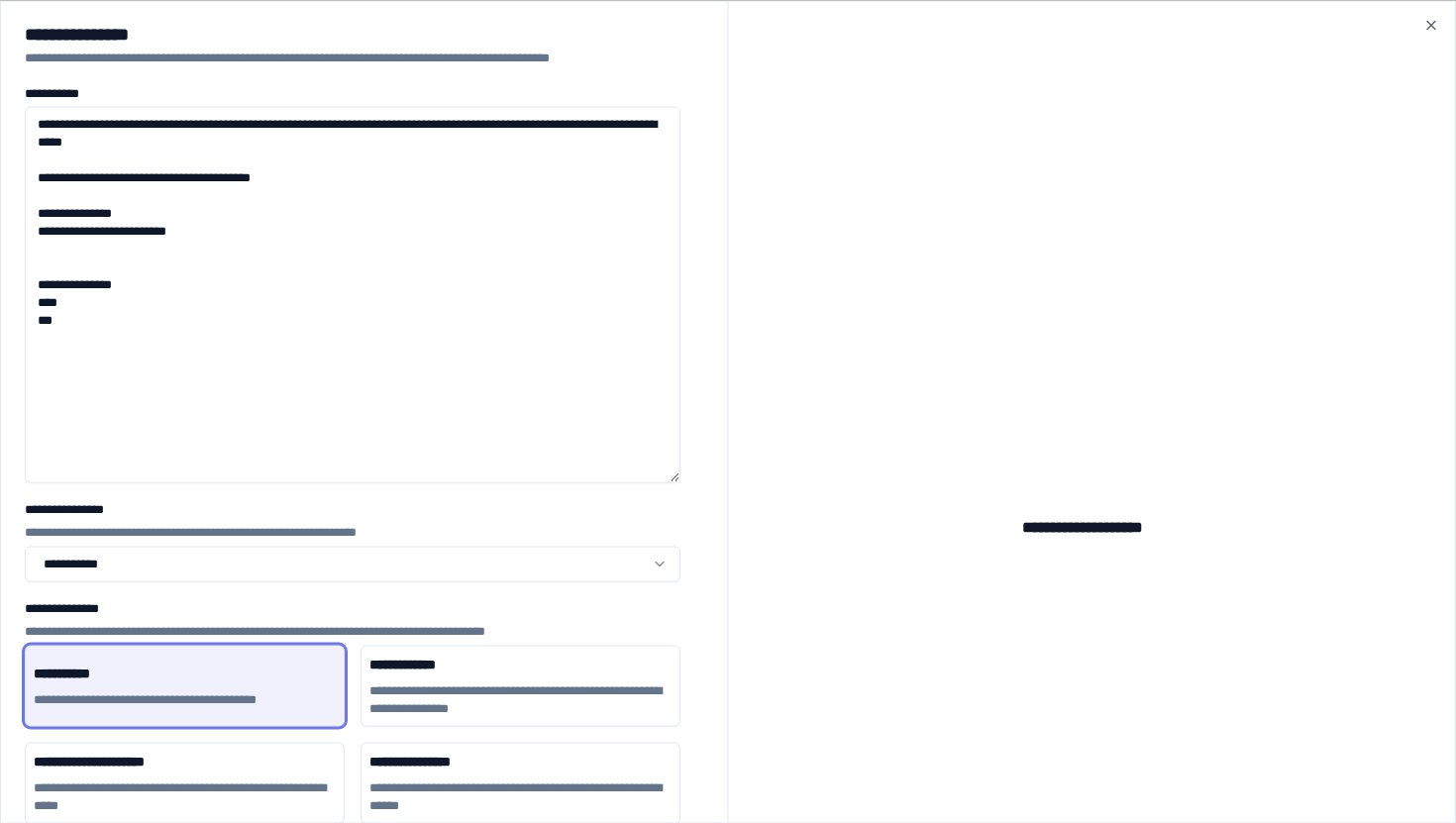 click on "**********" at bounding box center [353, 294] 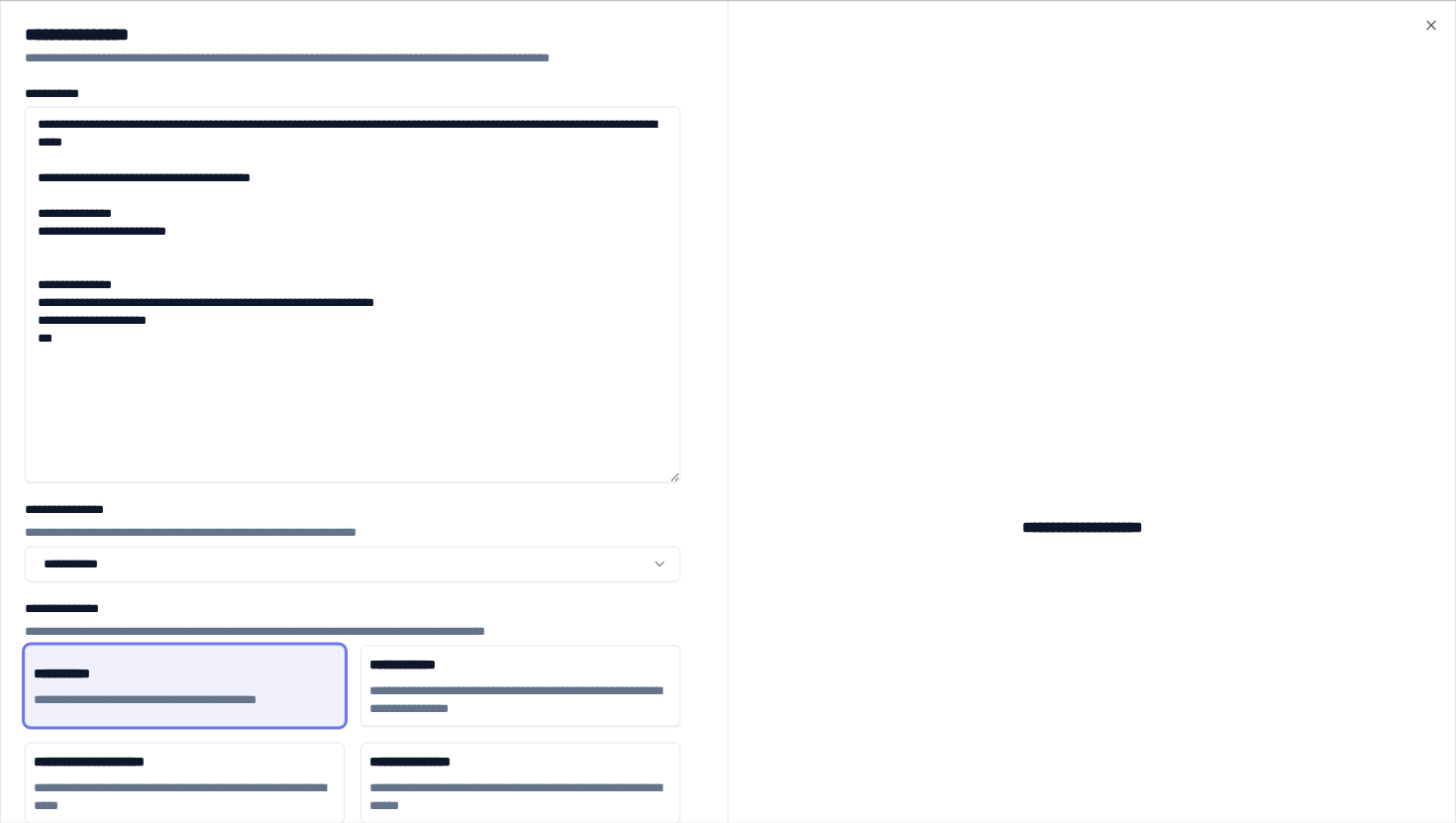 click on "**********" at bounding box center [353, 294] 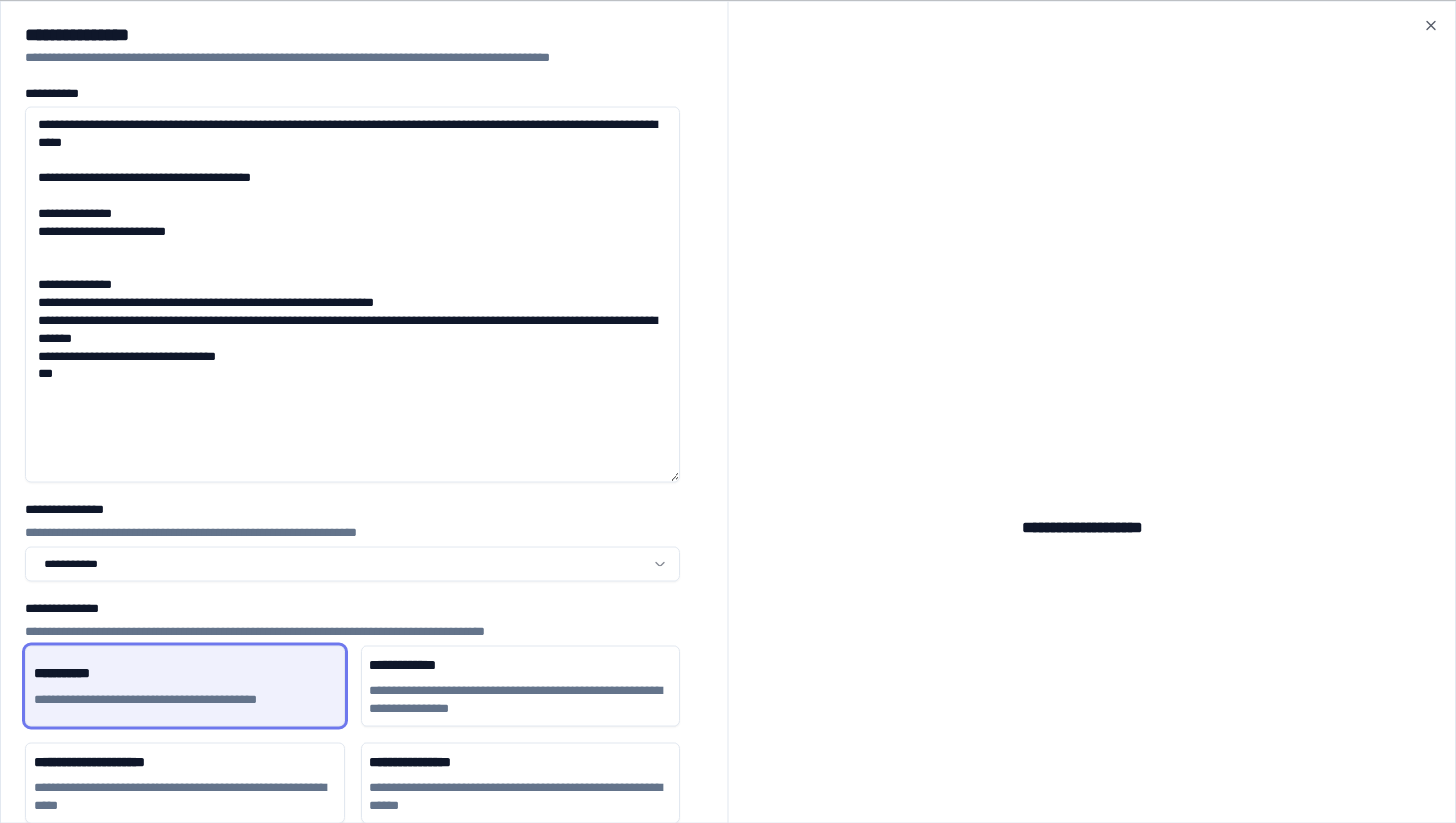 paste on "**********" 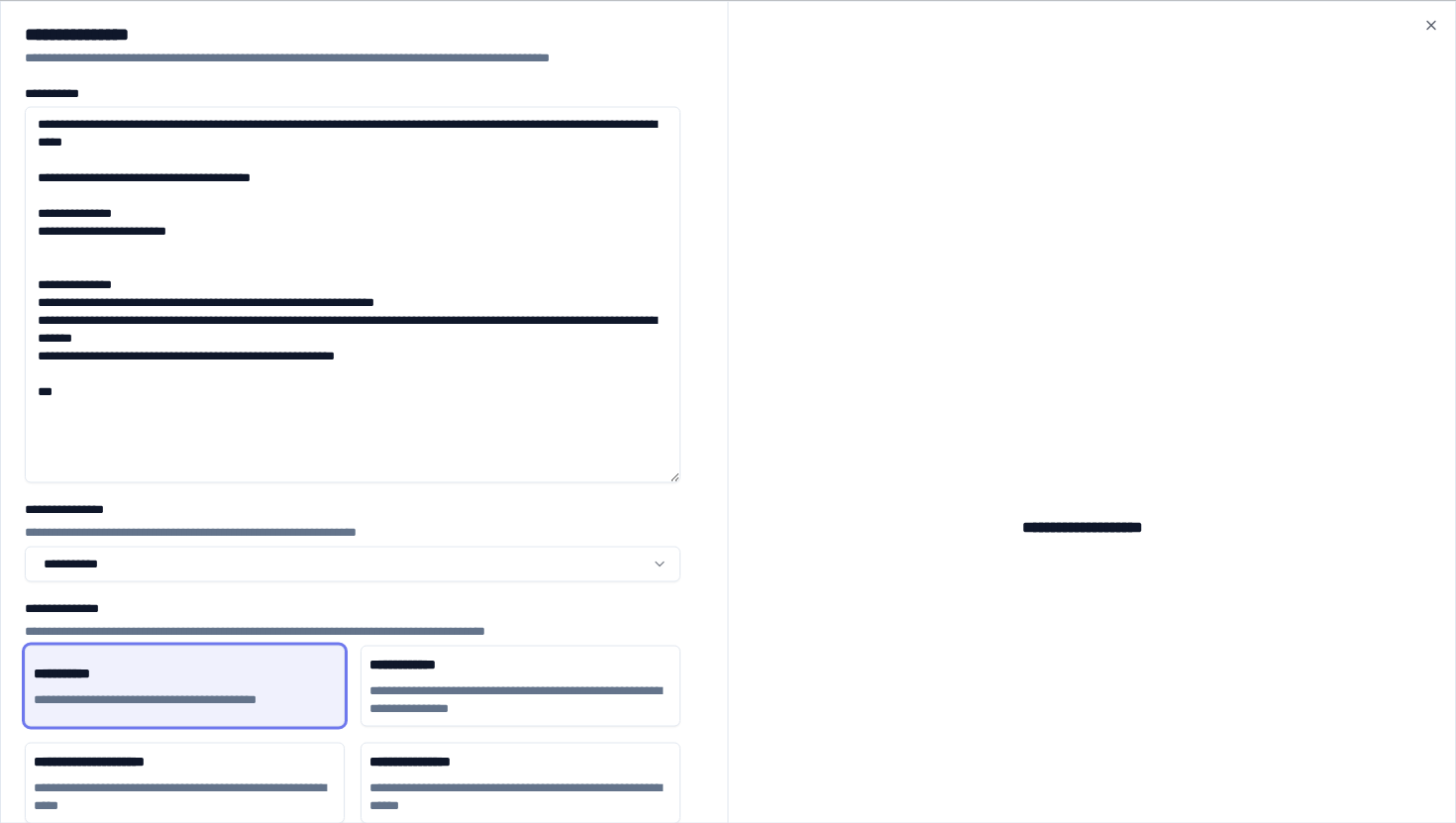 click on "**********" at bounding box center [353, 294] 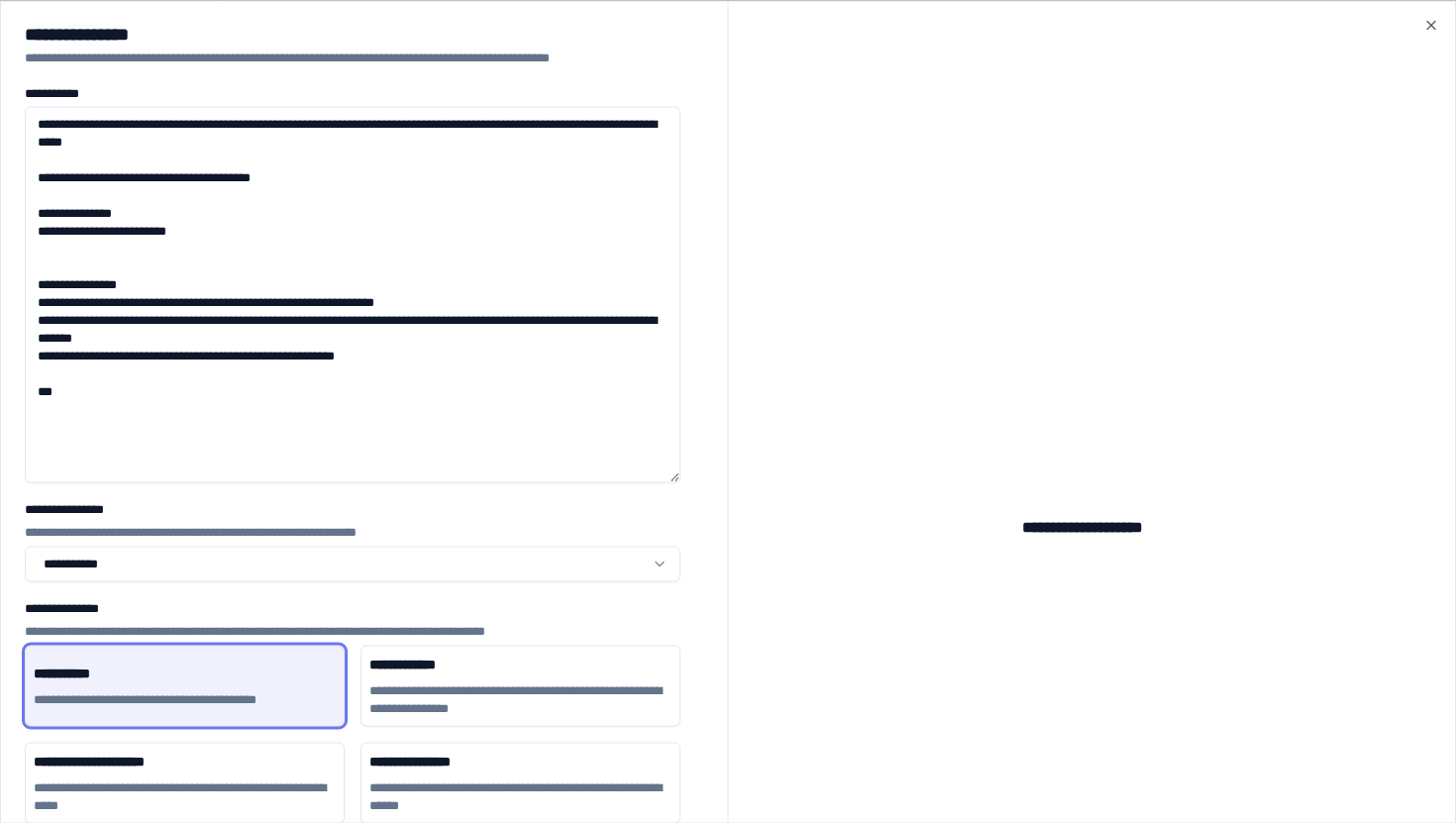 click on "**********" at bounding box center (353, 294) 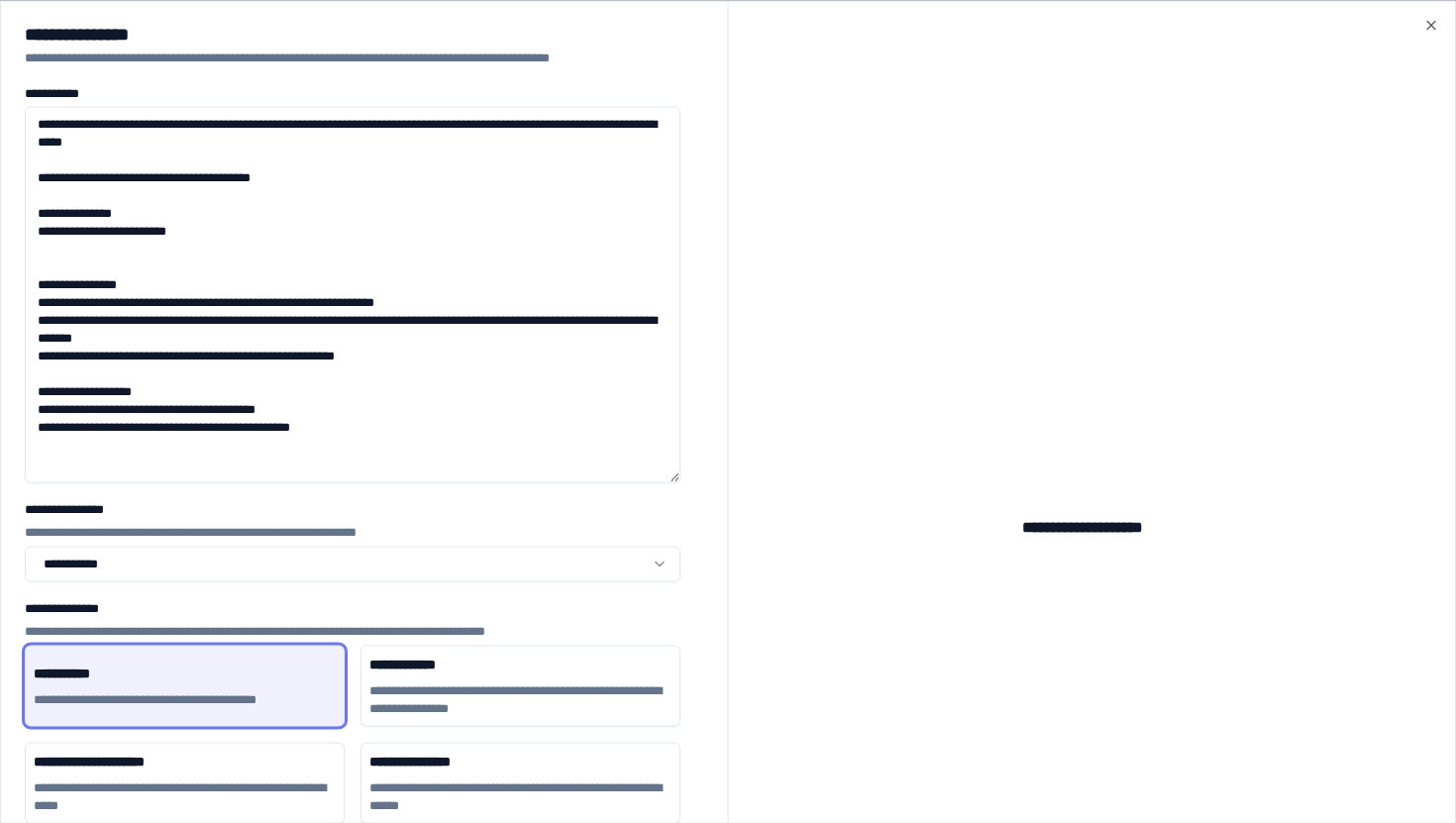 click on "**********" at bounding box center (353, 294) 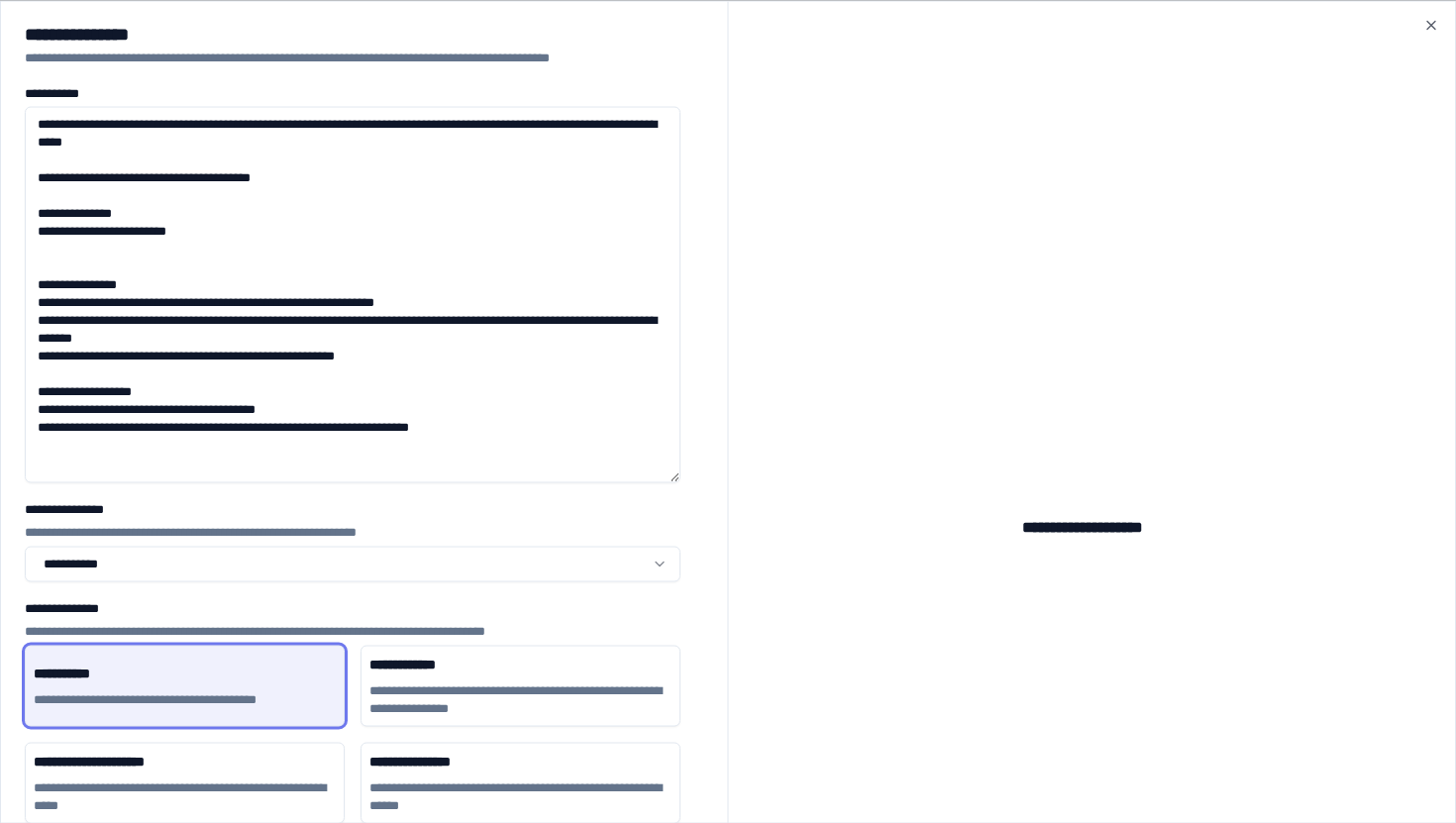 click on "**********" at bounding box center (353, 294) 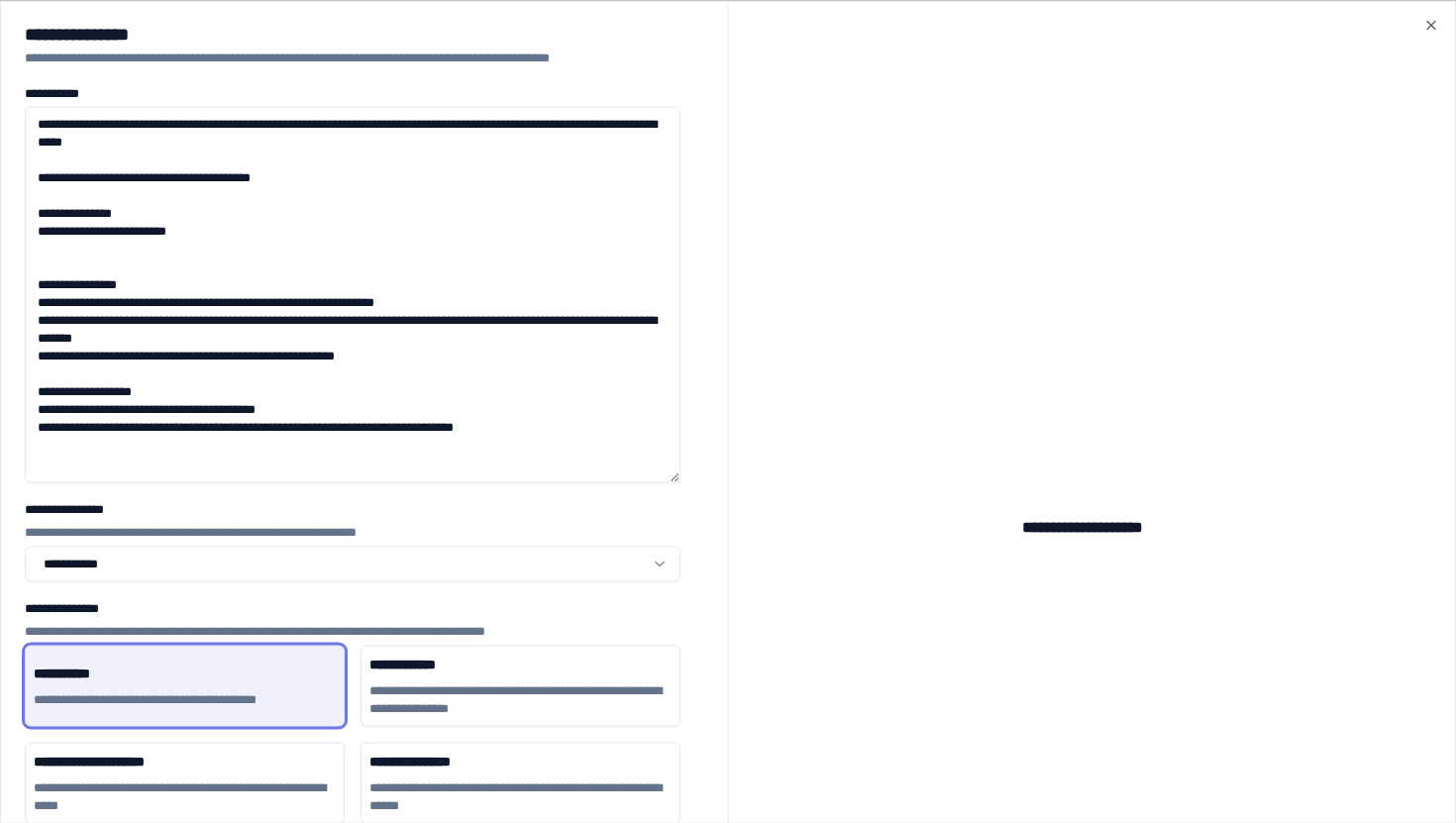 click on "**********" at bounding box center [353, 294] 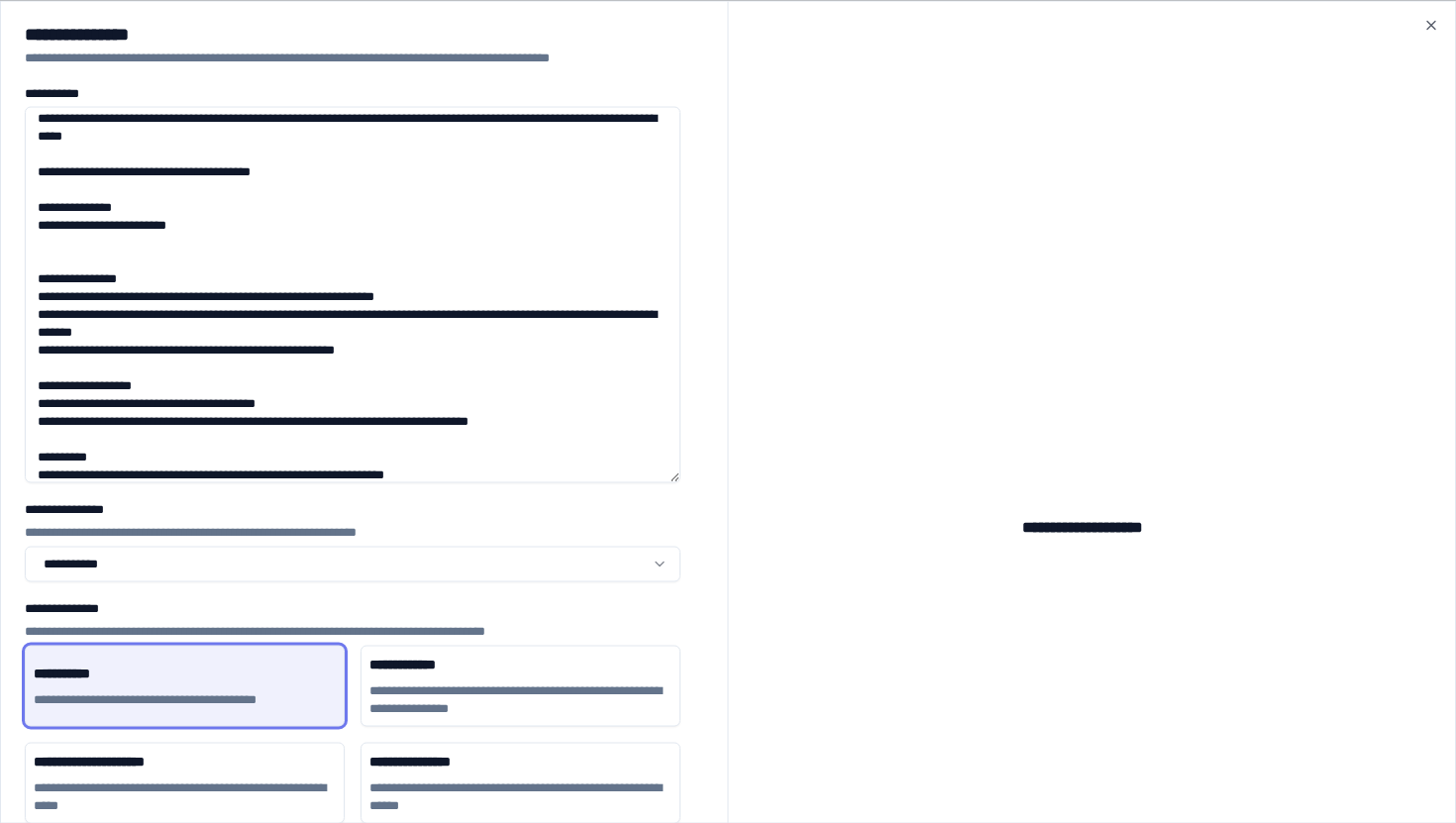 scroll, scrollTop: 0, scrollLeft: 0, axis: both 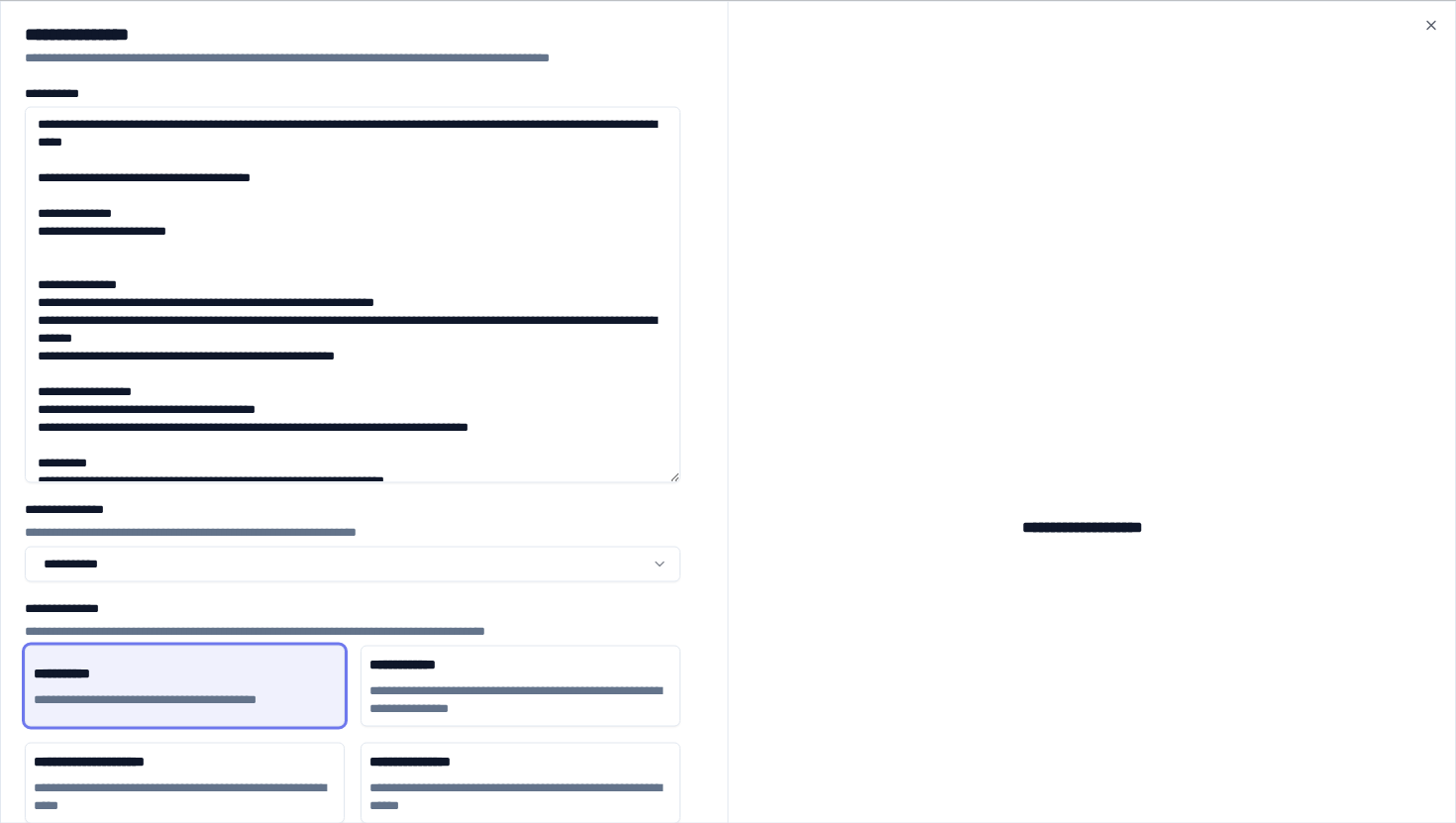 click on "**********" at bounding box center [353, 294] 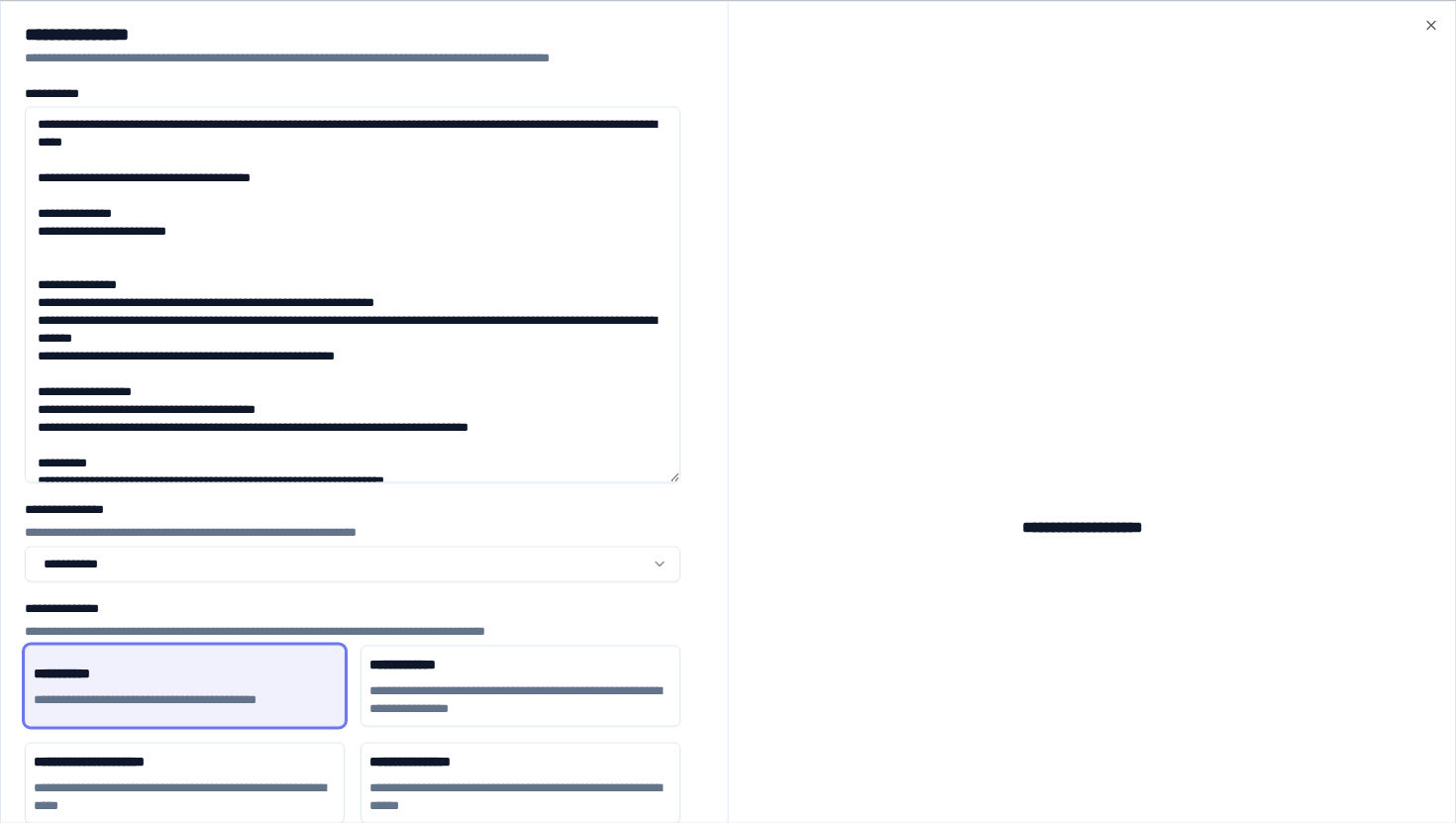 click on "**********" at bounding box center (353, 294) 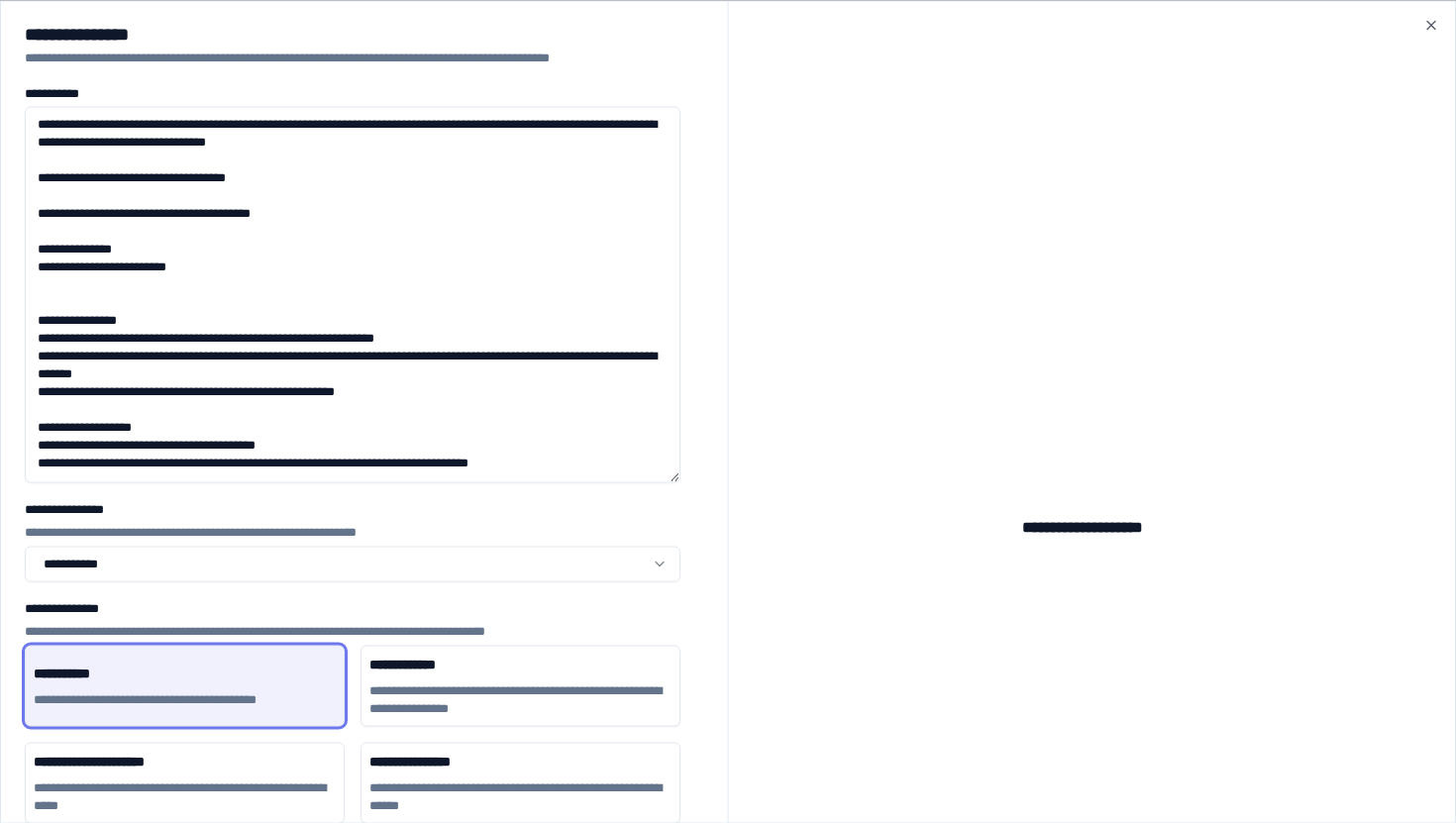 paste on "*****" 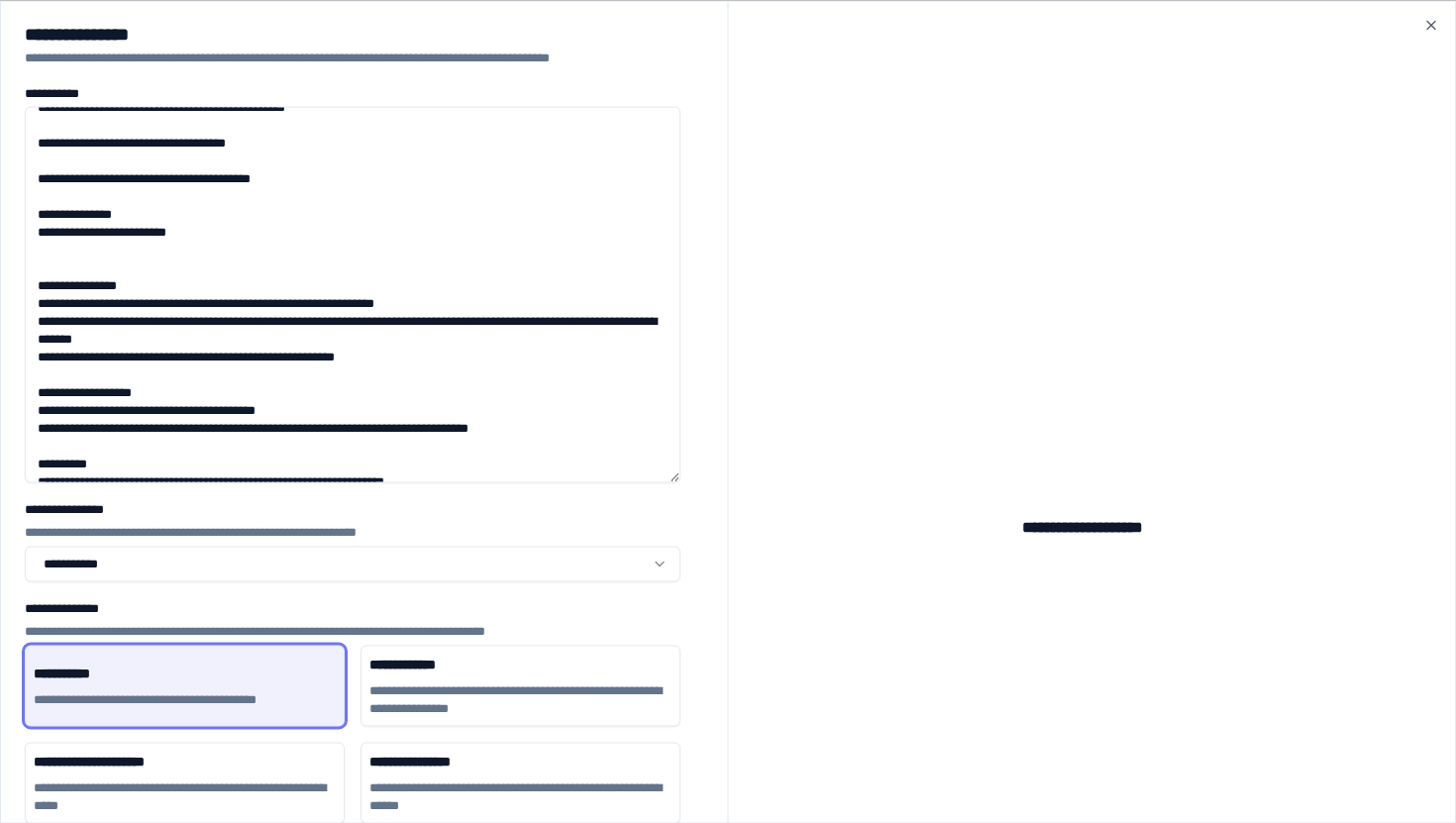 scroll, scrollTop: 51, scrollLeft: 0, axis: vertical 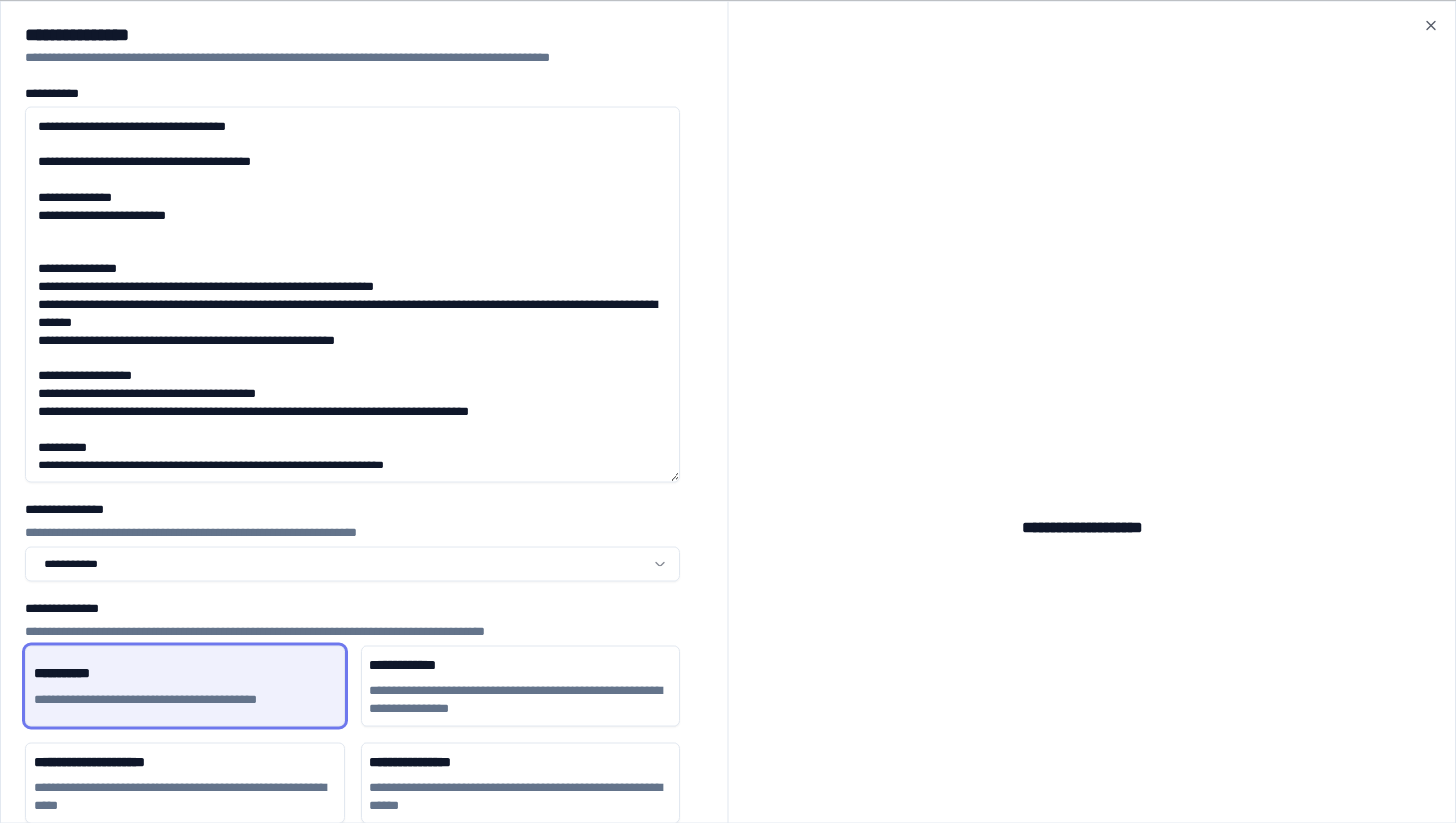 type on "**********" 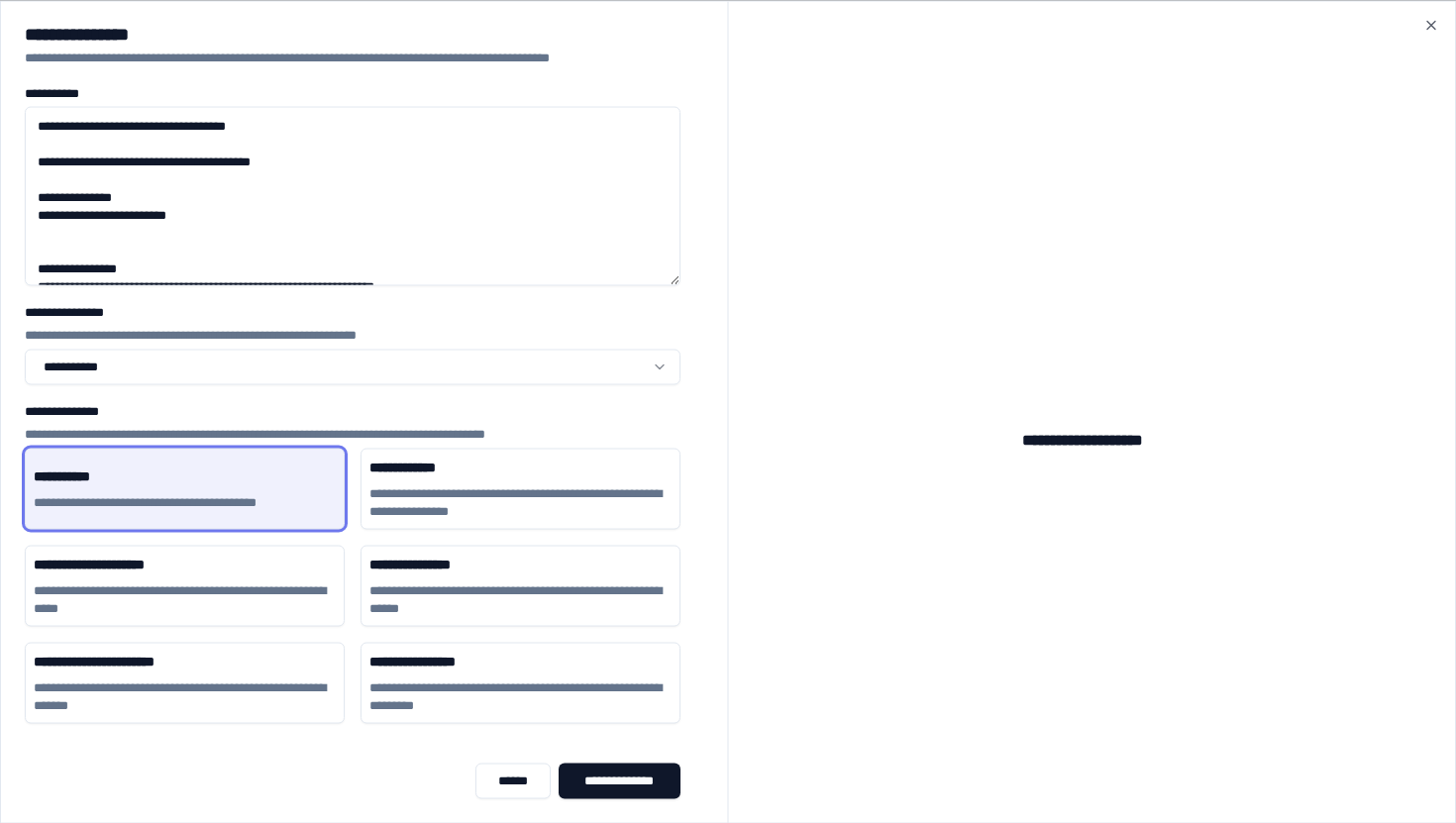 drag, startPoint x: 672, startPoint y: 477, endPoint x: 635, endPoint y: 266, distance: 214.21951 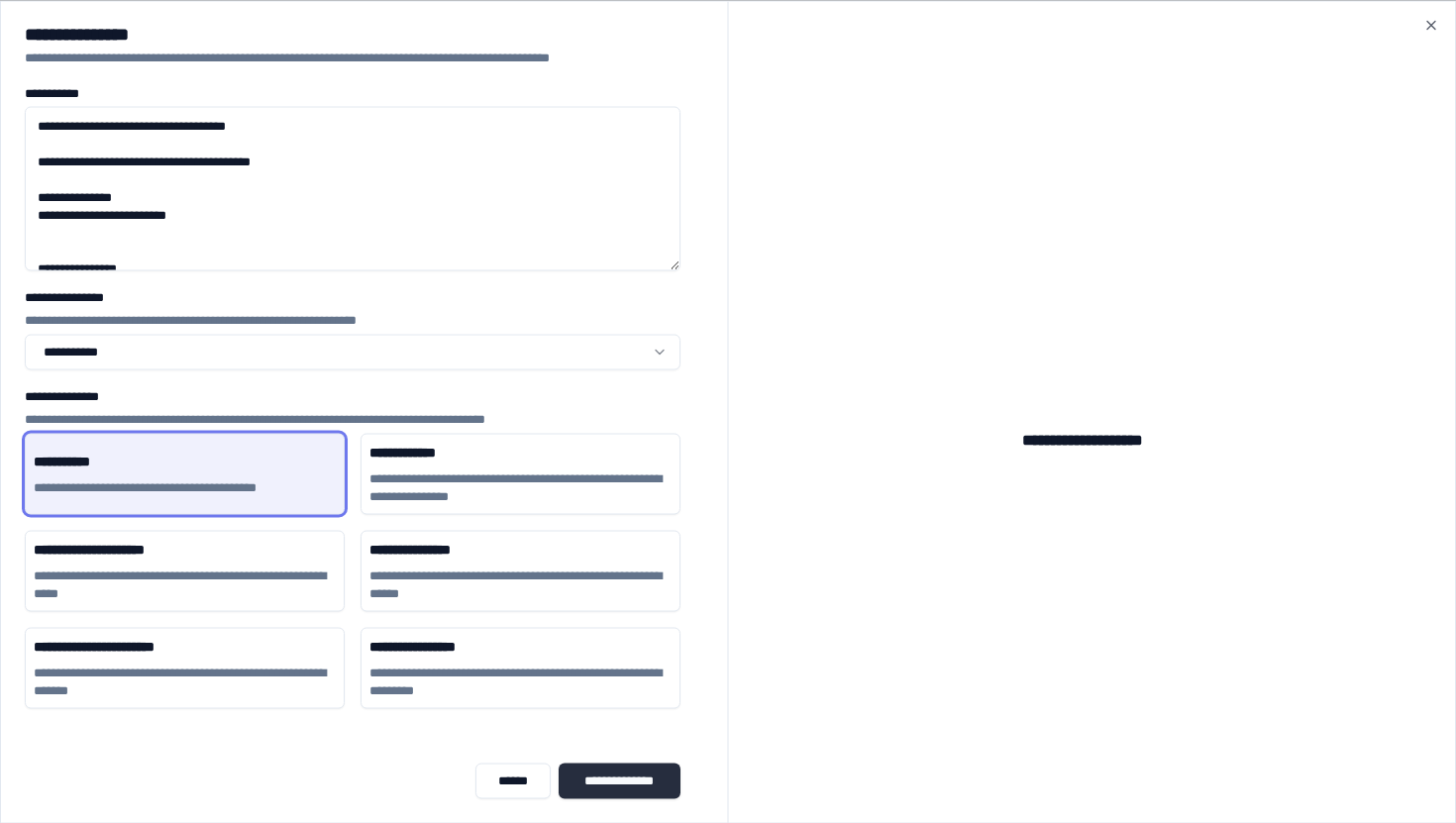 click on "**********" at bounding box center [619, 780] 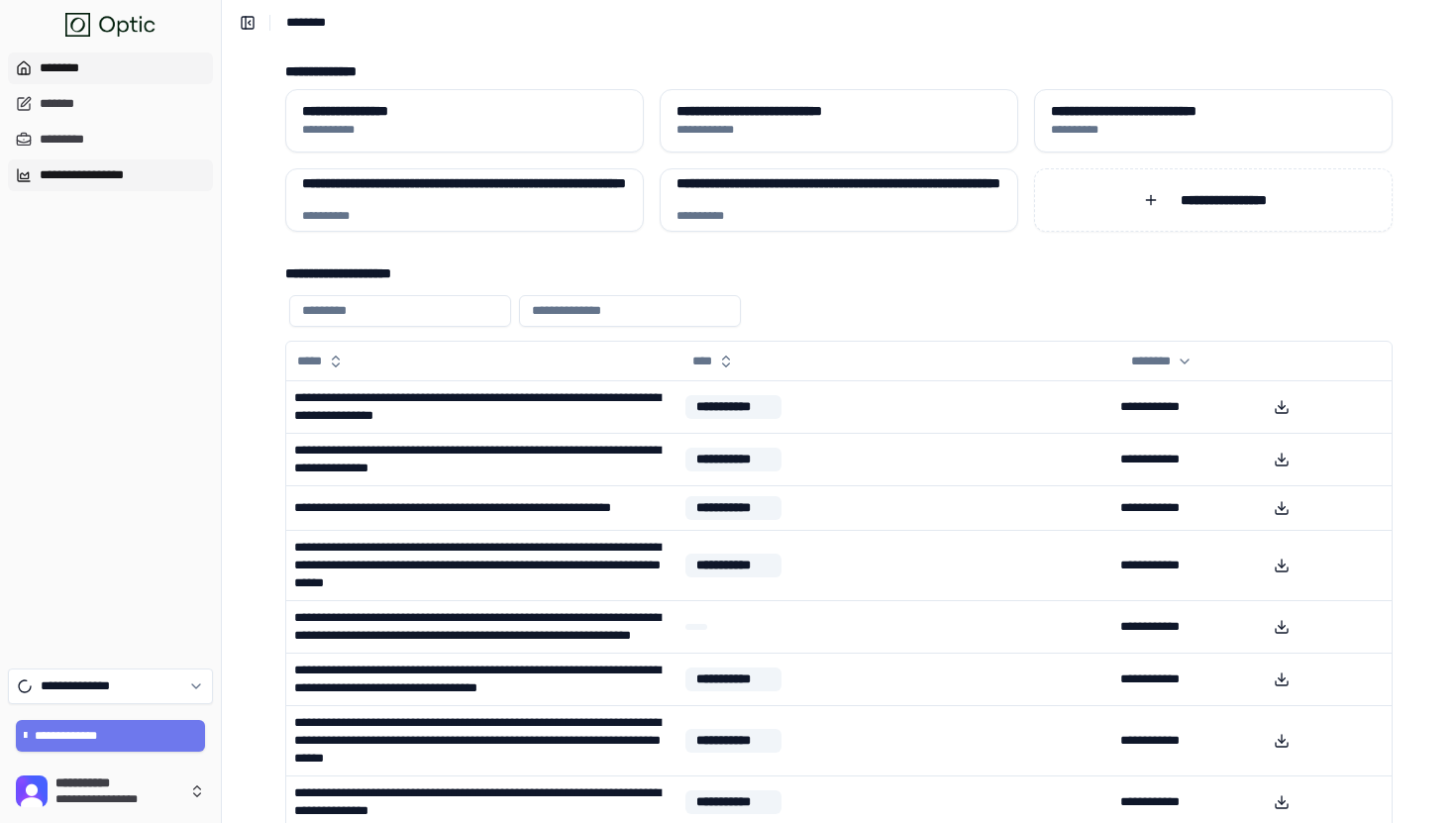 click on "**********" at bounding box center (110, 175) 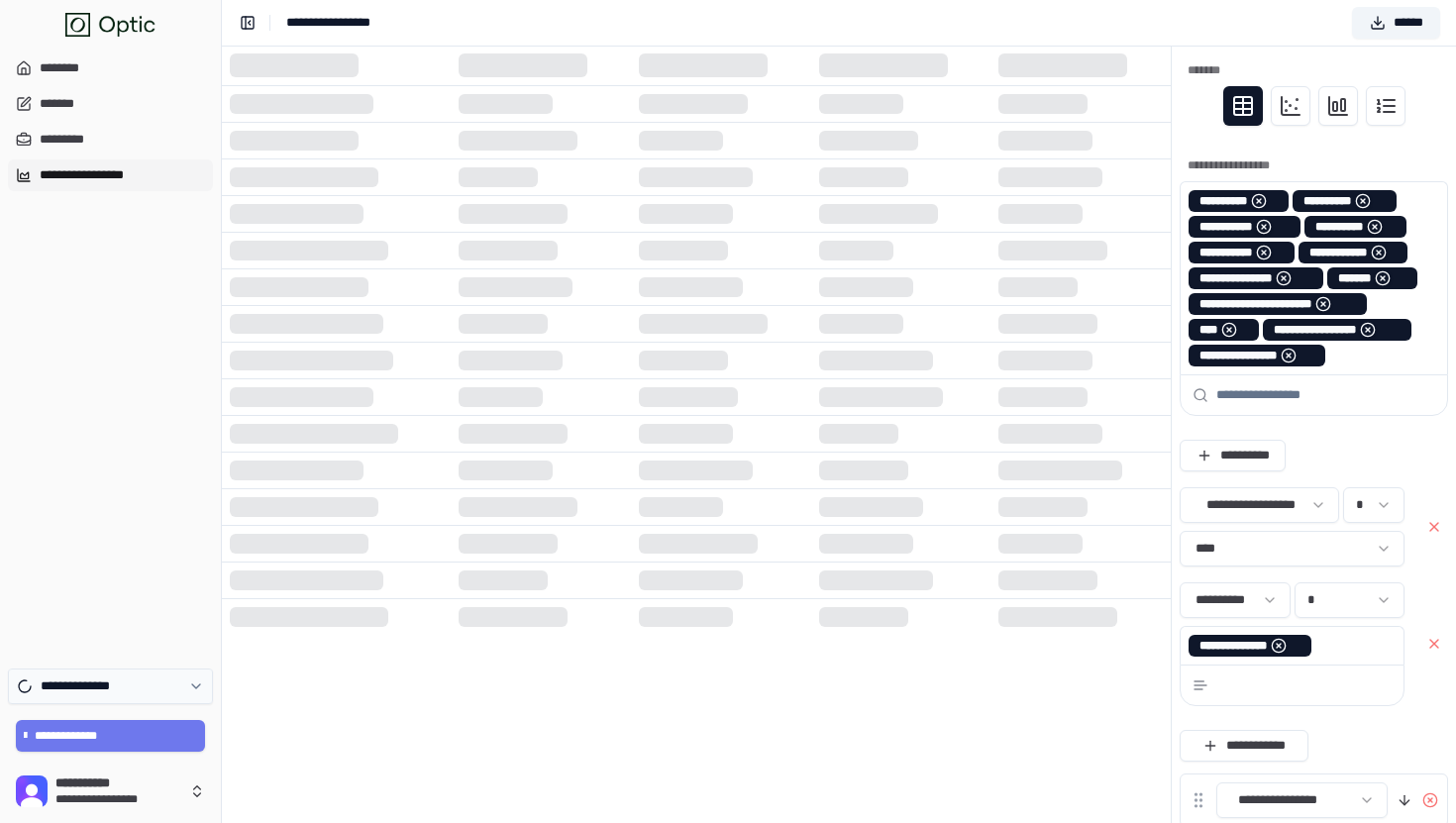 click 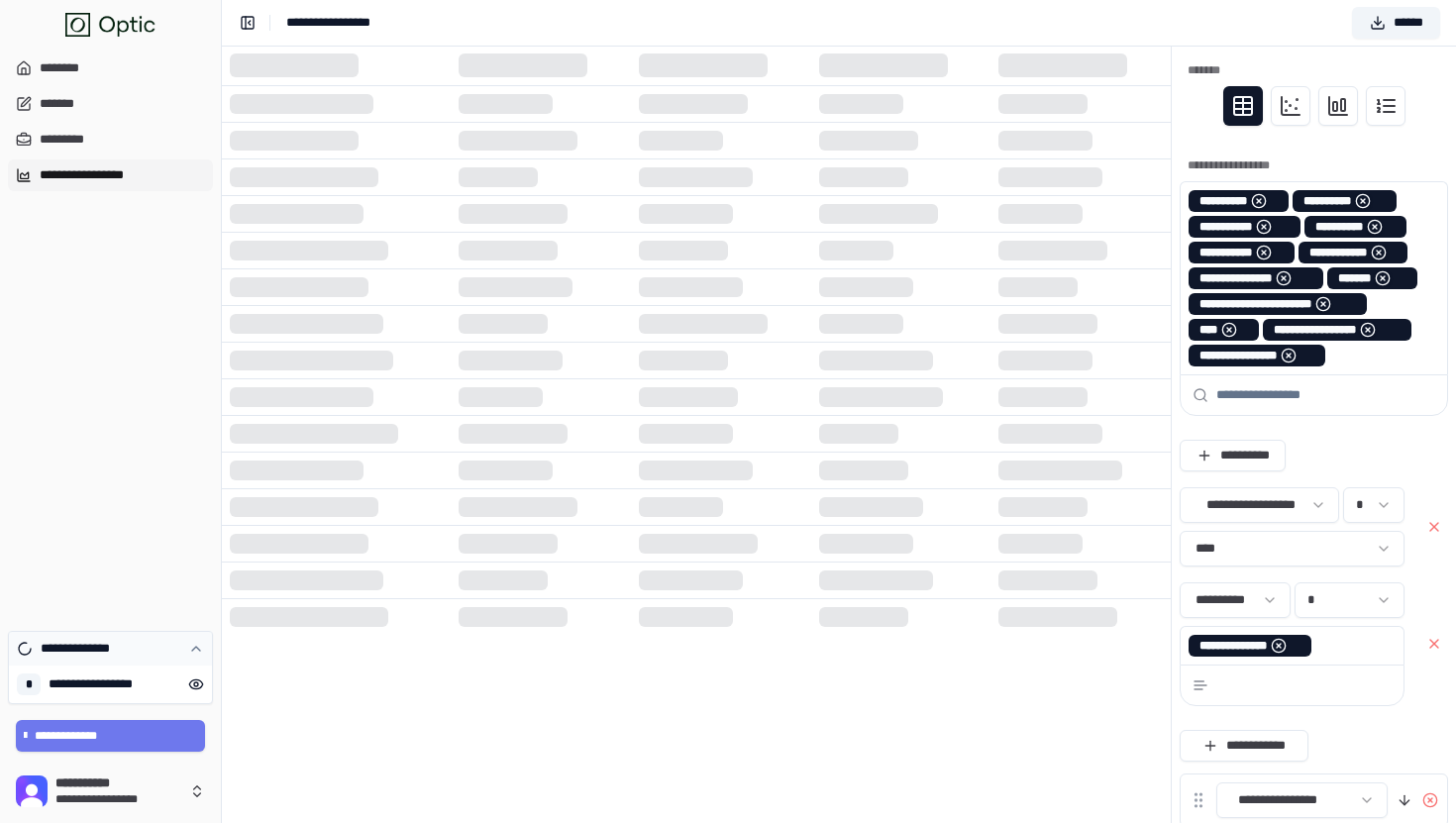 click 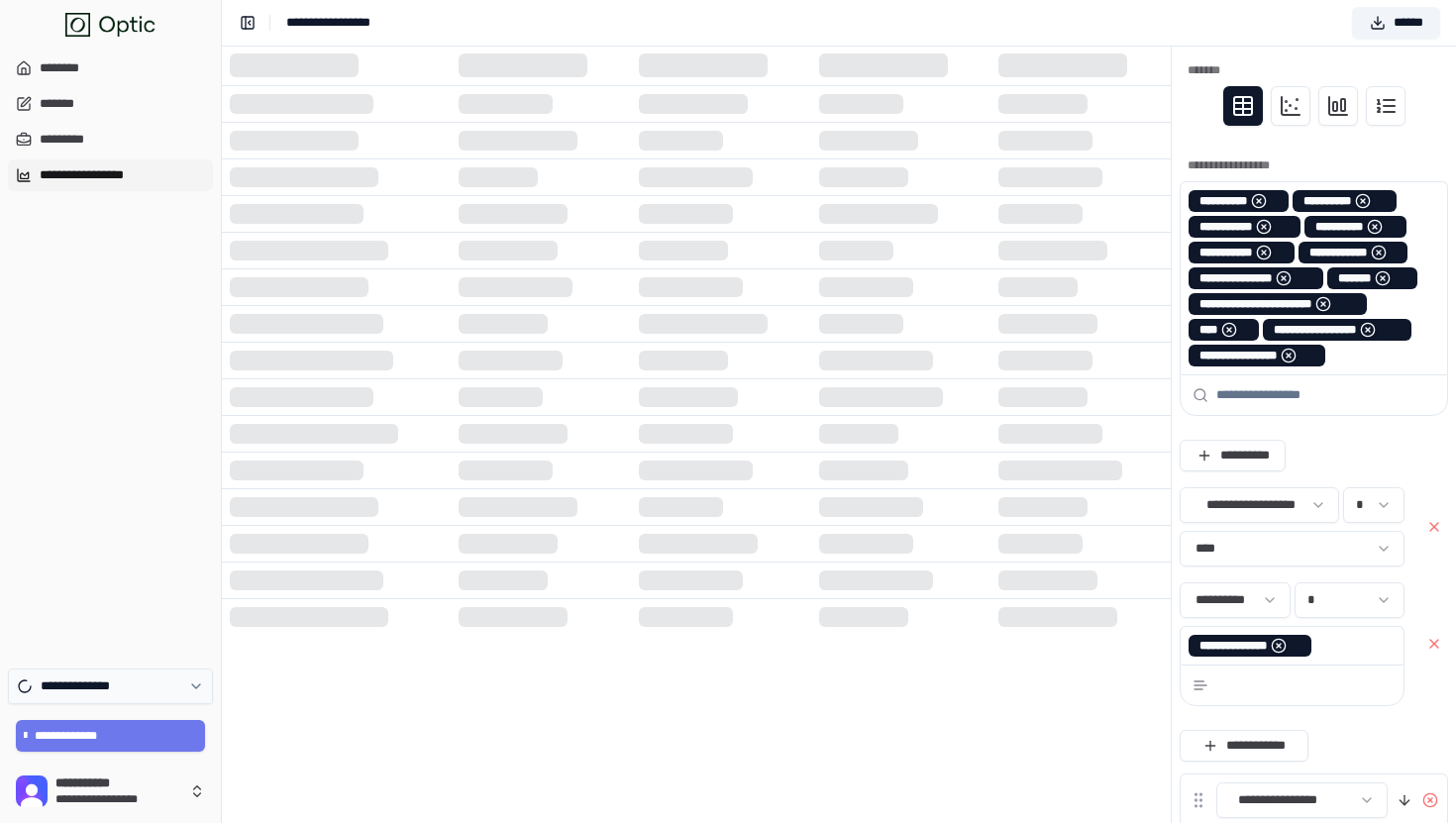 click on "**********" at bounding box center (110, 686) 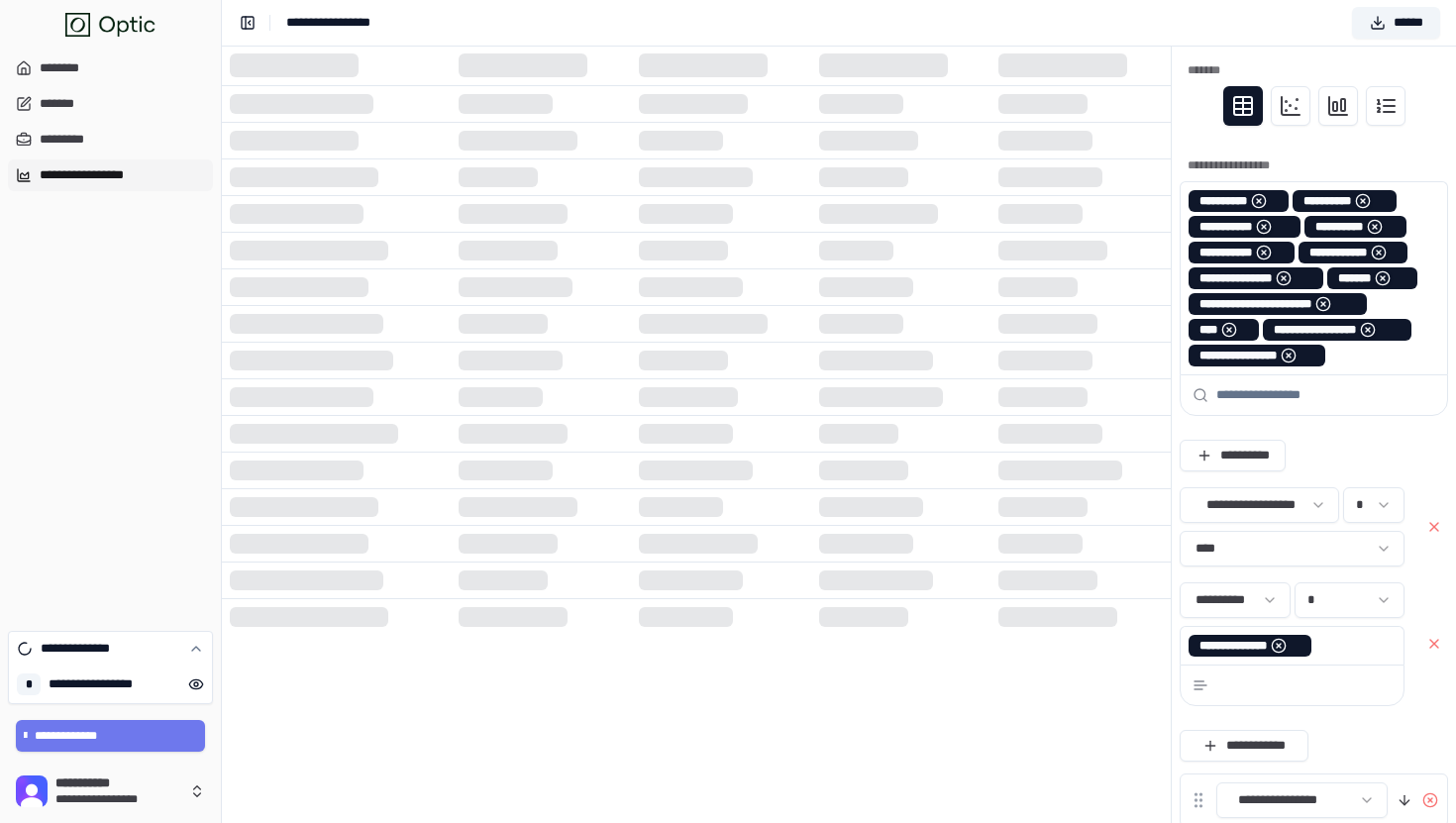 click on "**********" at bounding box center (110, 684) 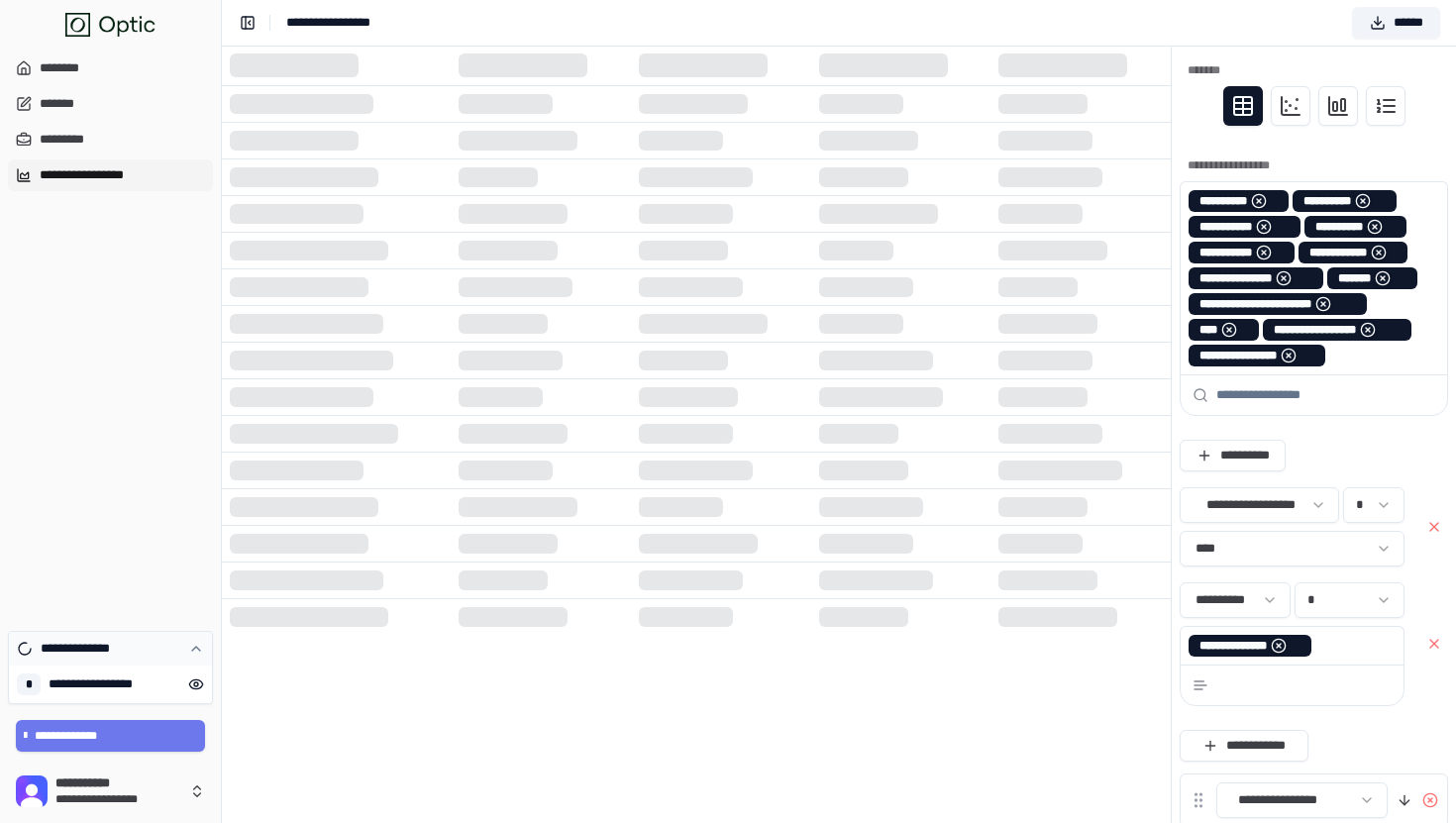 click on "**********" at bounding box center [110, 649] 